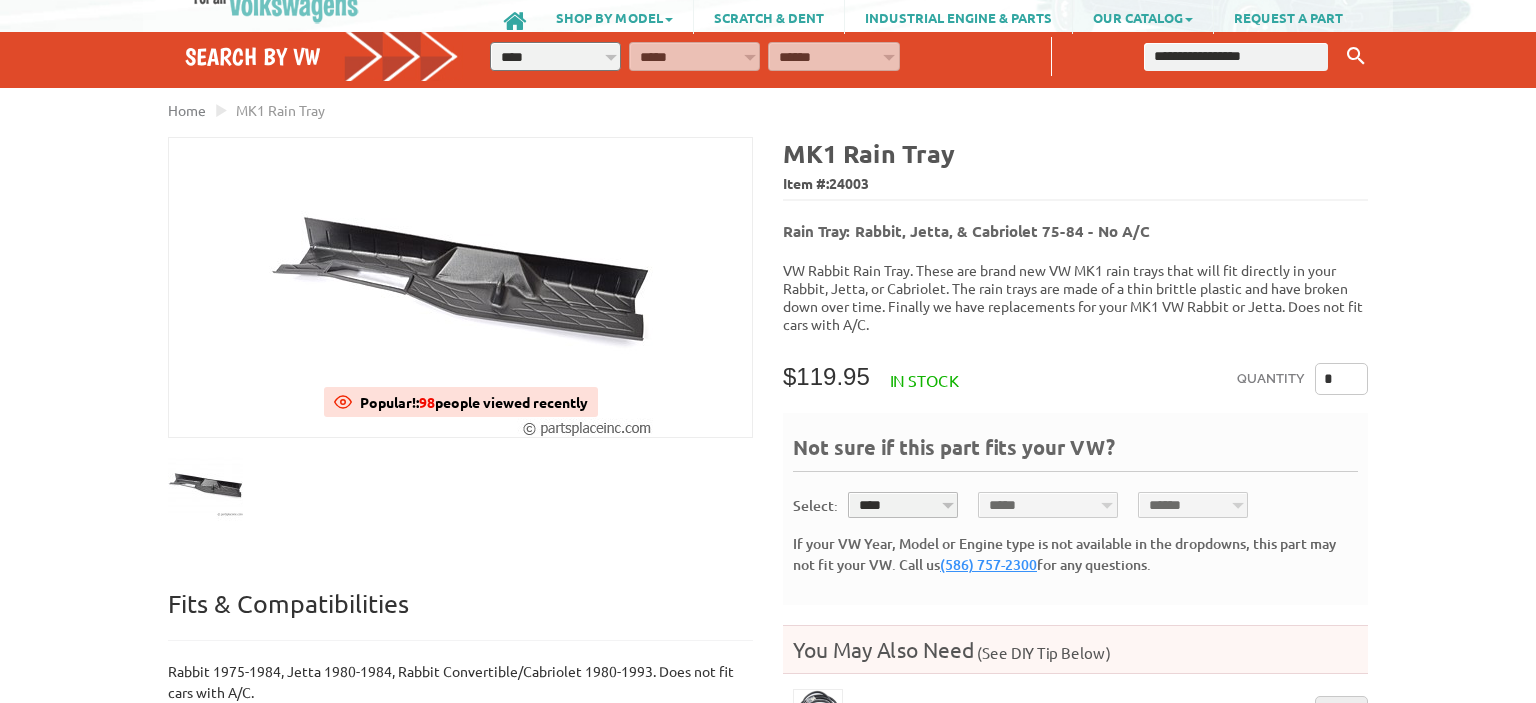 scroll, scrollTop: 130, scrollLeft: 0, axis: vertical 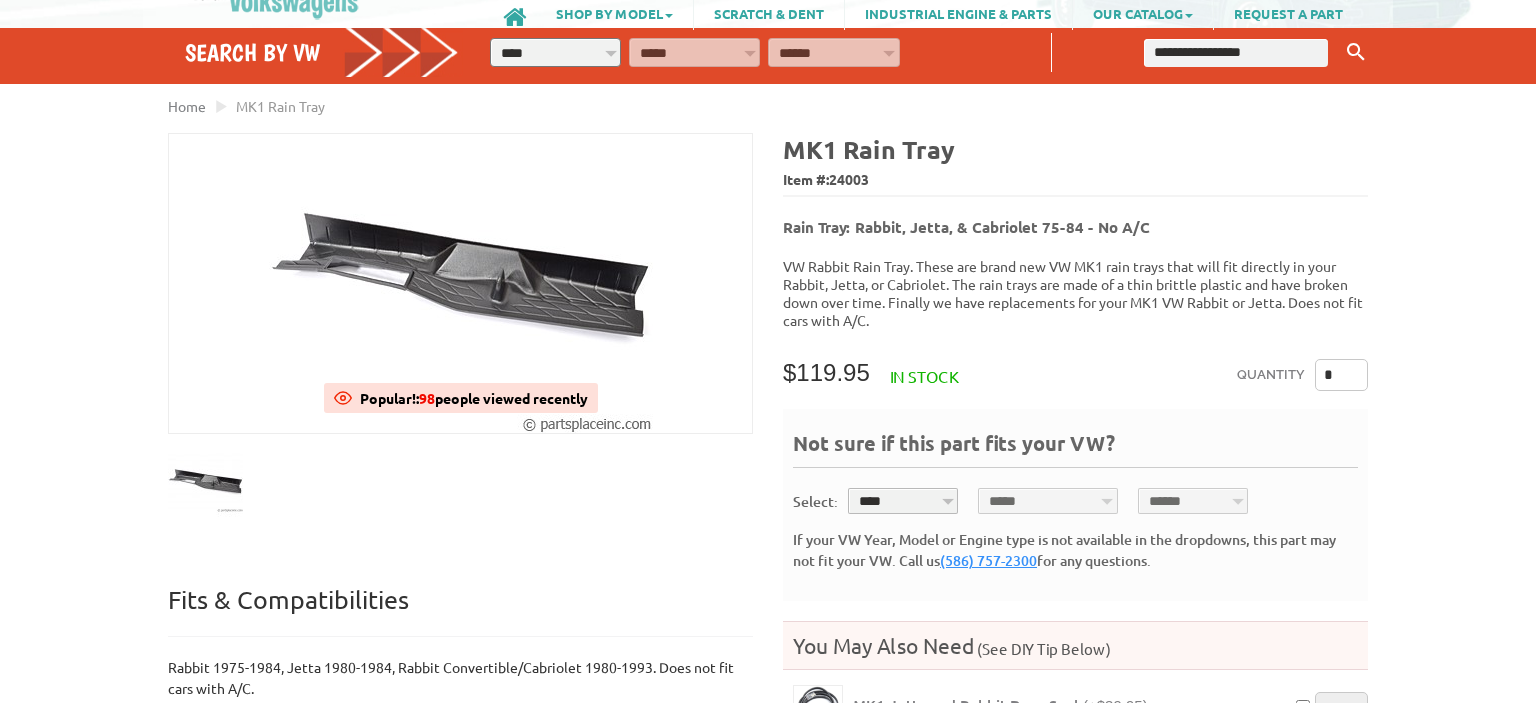 click on "**** **** **** **** **** **** **** **** **** **** **** **** **** **** **** **** **** **** **** ****" at bounding box center [903, 501] 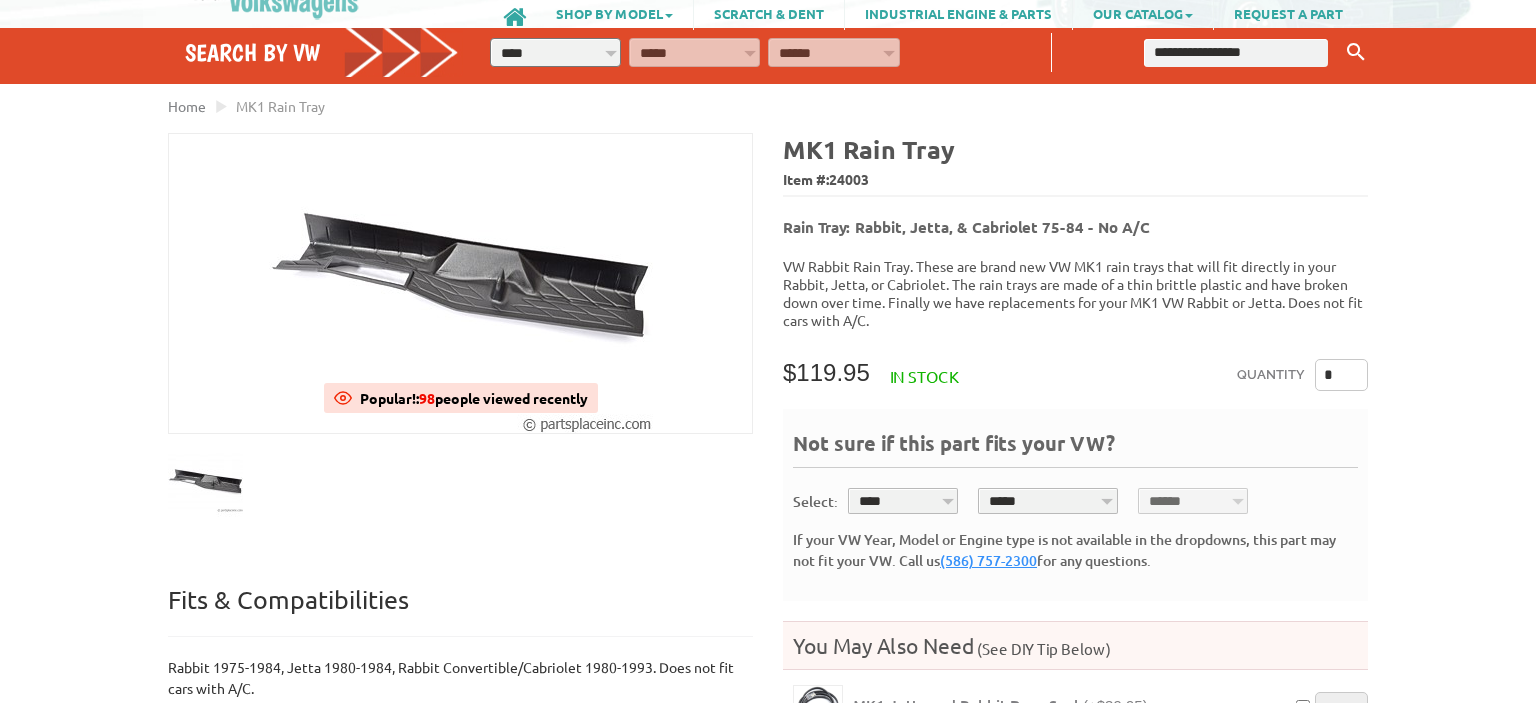 click on "***** ********* ********" at bounding box center (1048, 501) 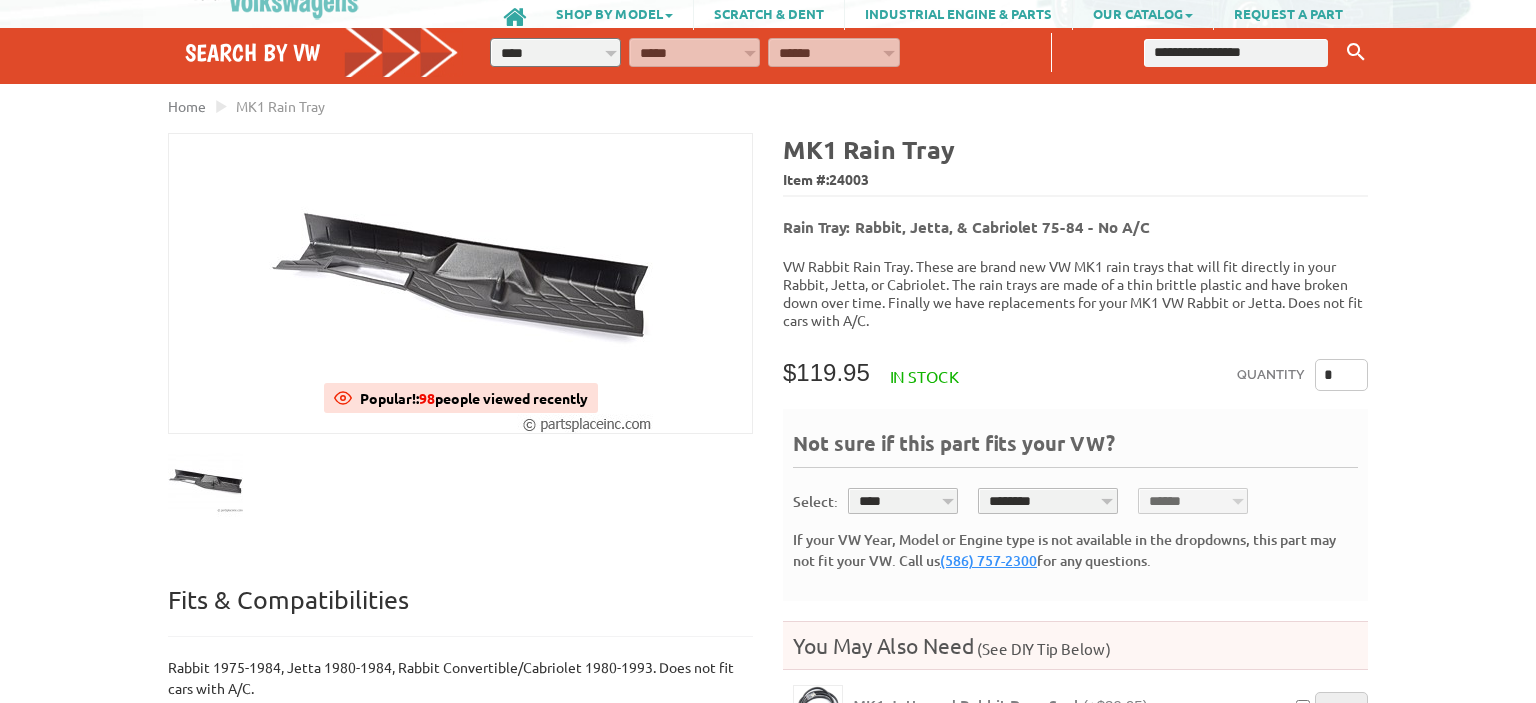 click on "********" at bounding box center (0, 0) 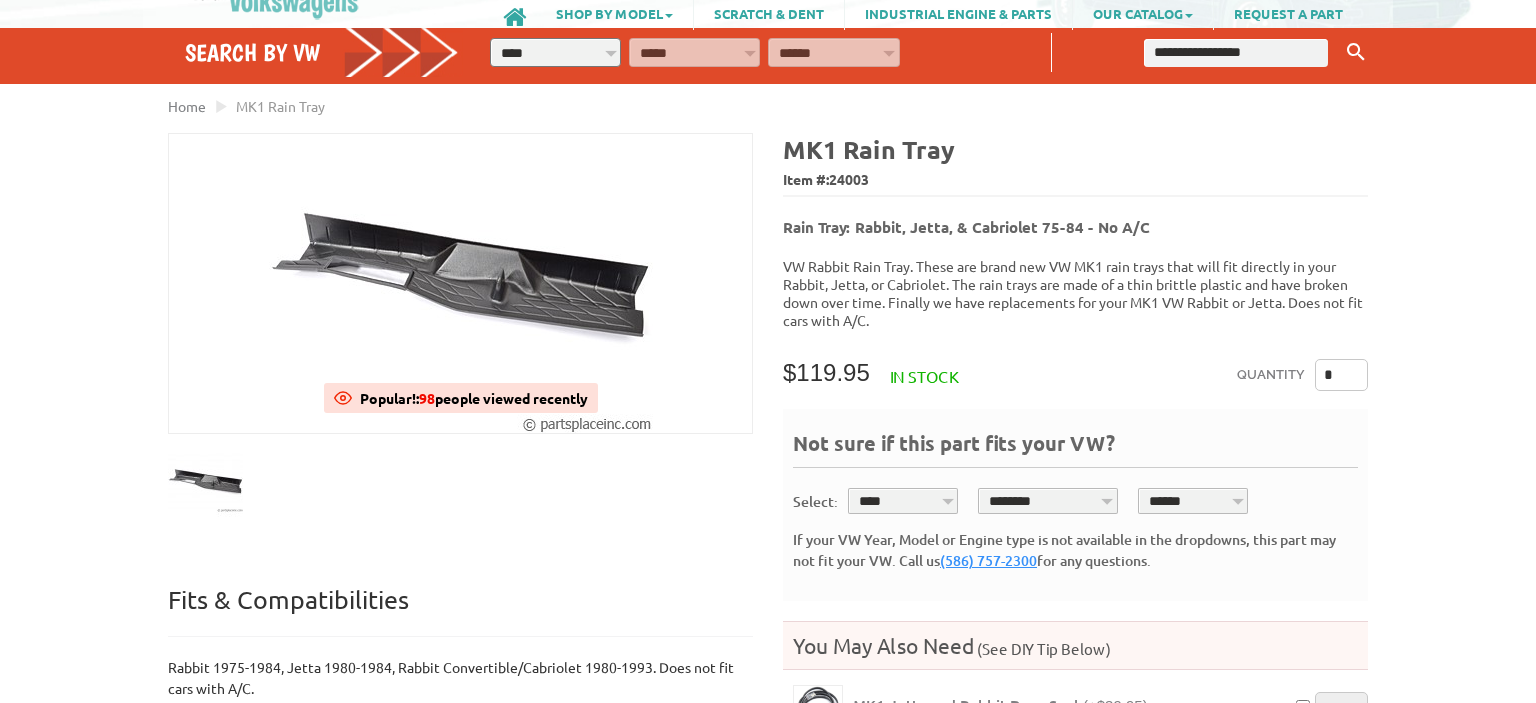 click on "****** ******* *******" at bounding box center [1193, 501] 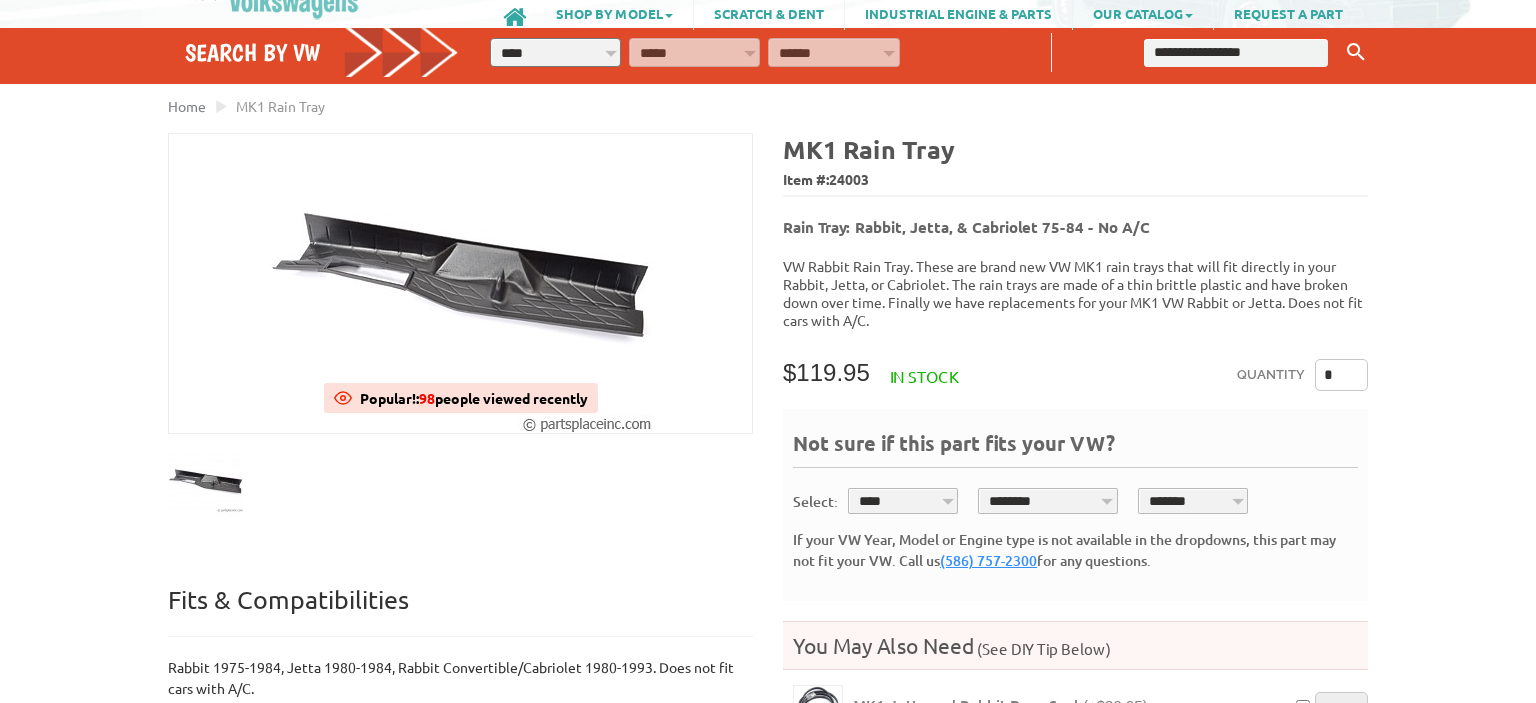 click on "*******" at bounding box center [0, 0] 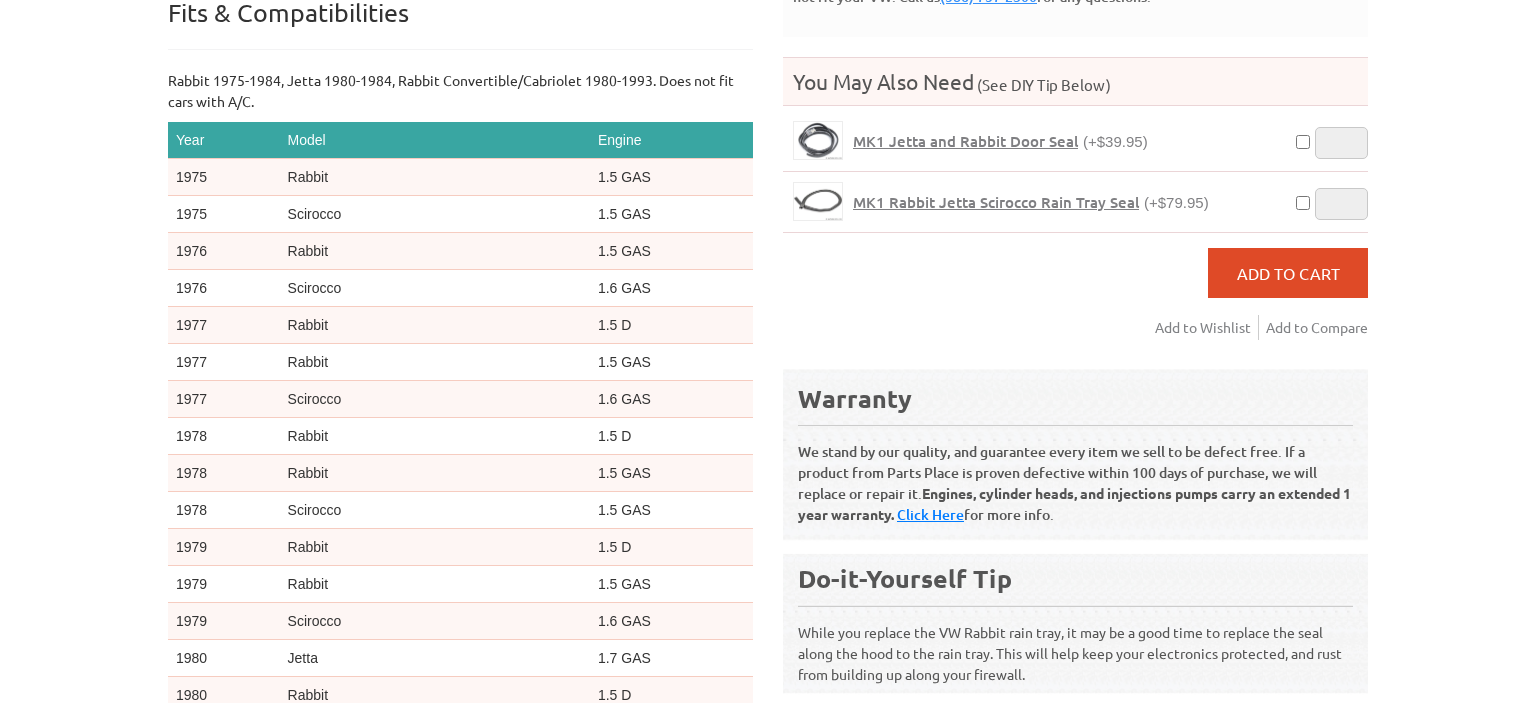 scroll, scrollTop: 718, scrollLeft: 0, axis: vertical 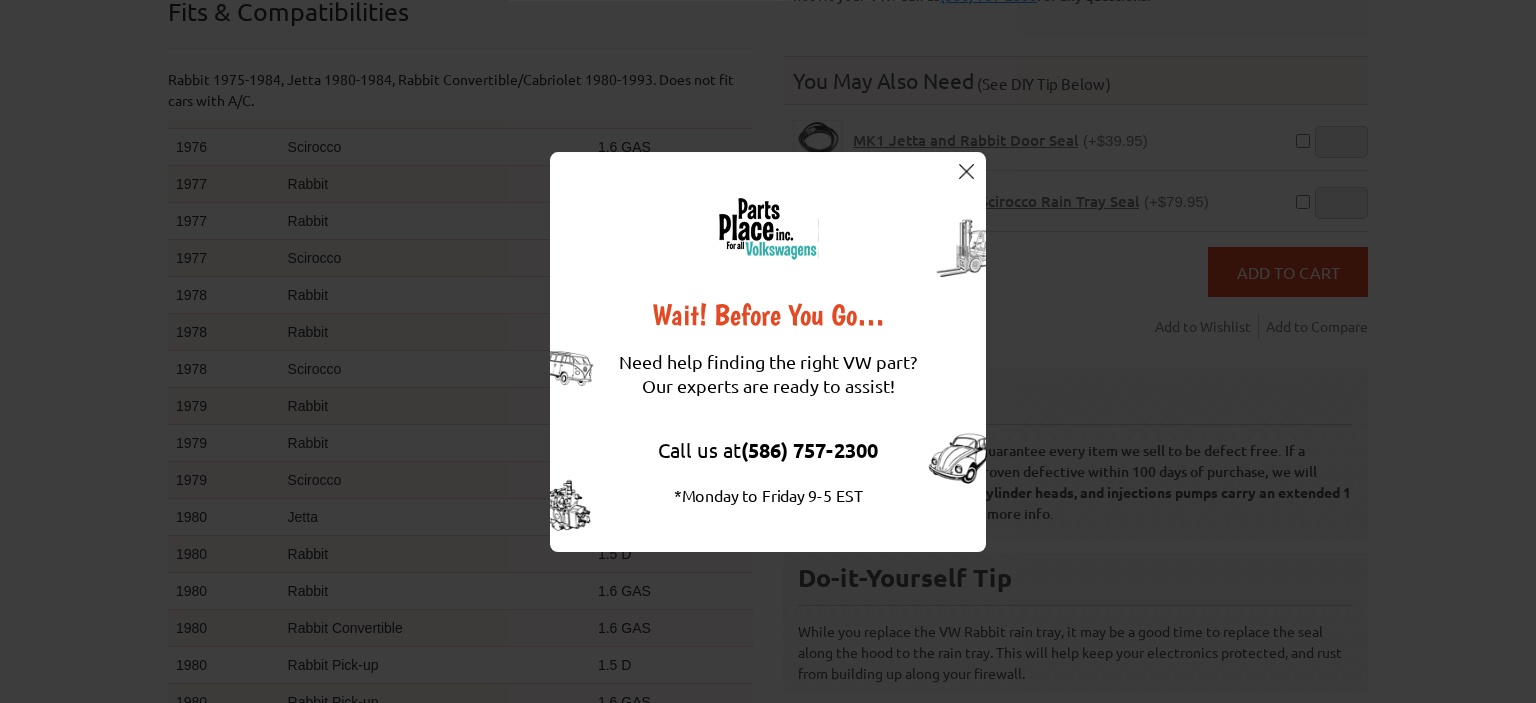 click at bounding box center (966, 172) 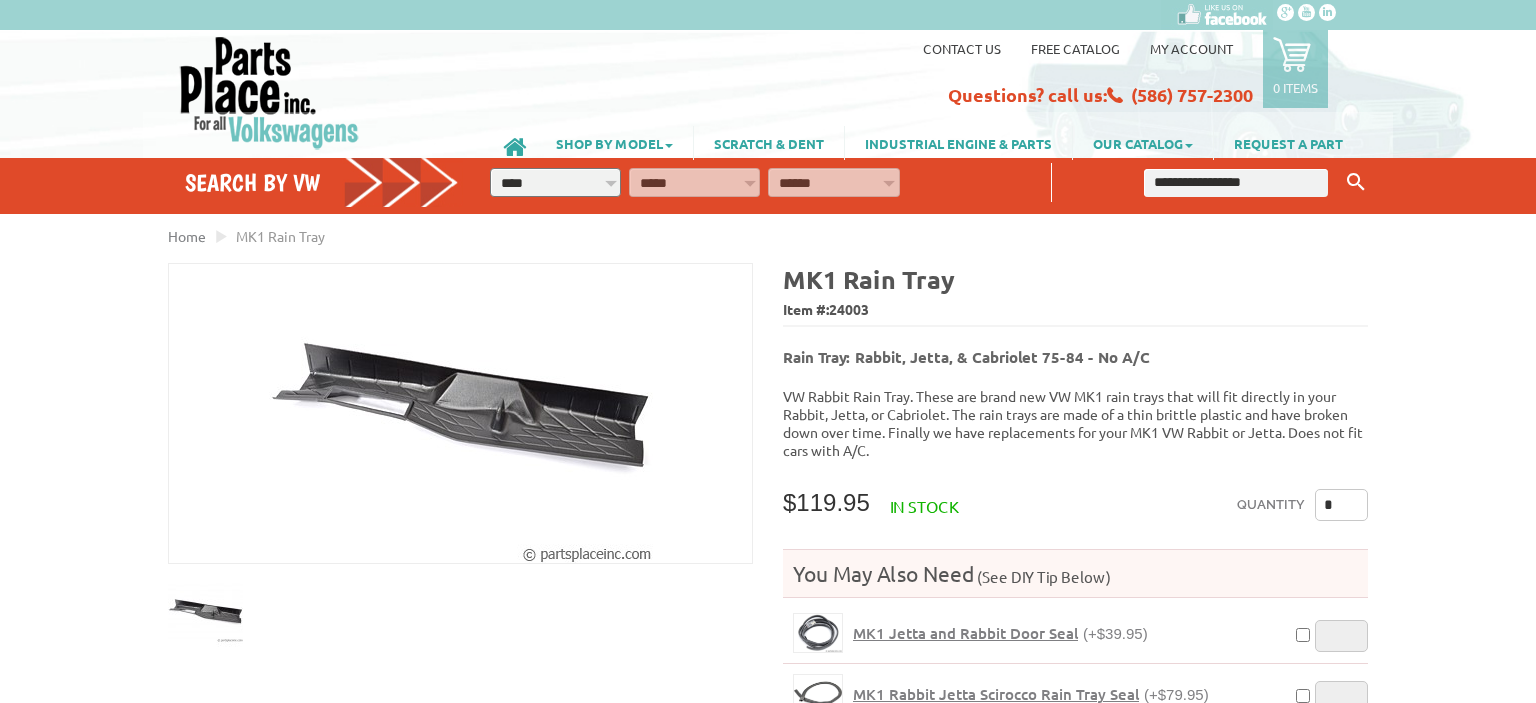 scroll, scrollTop: 0, scrollLeft: 0, axis: both 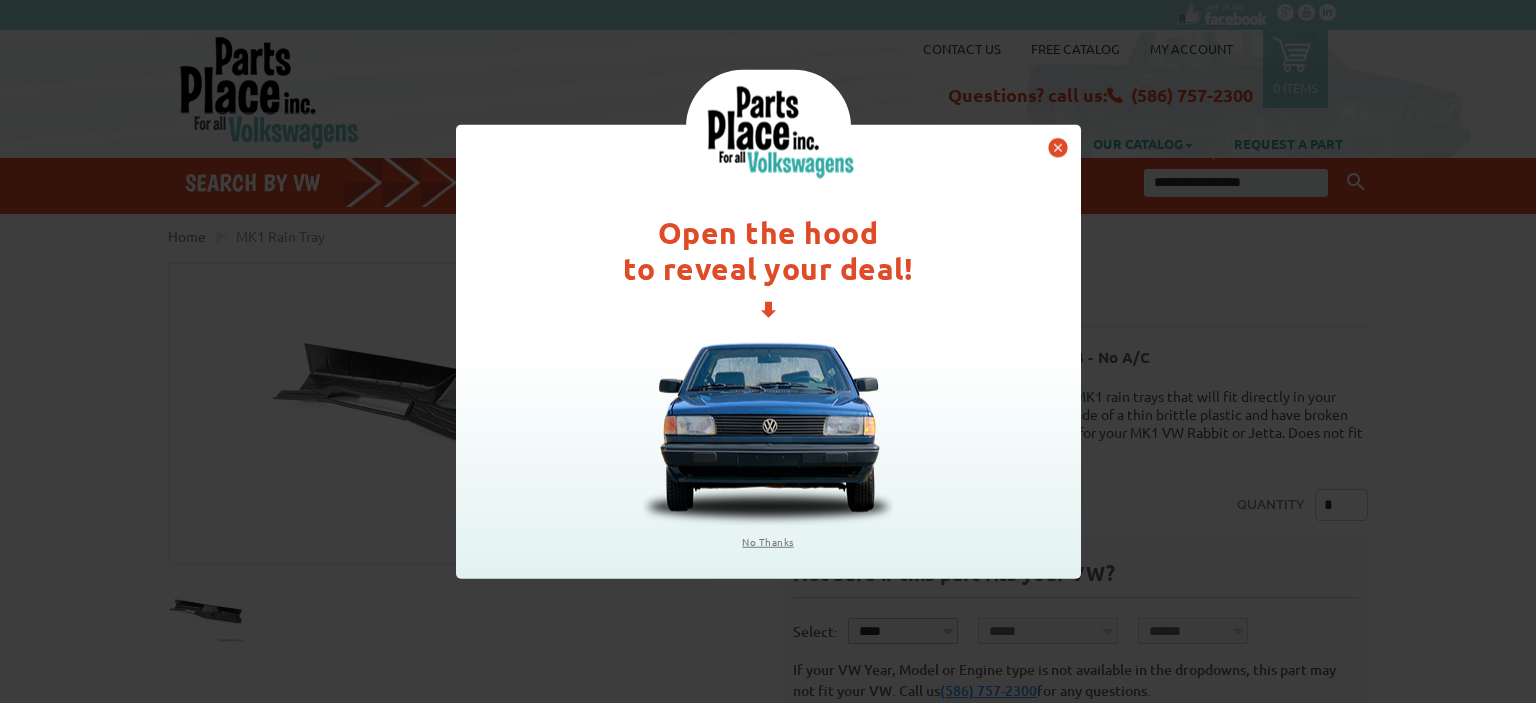click on "Open the hood   to reveal your deal!                 No Thanks                          Congrats! You’ve Unlocked  $15 OFF!                (Valid on minimum orders of $100)              Get My Code          Yes, send me amazing offers.      Privacy Policy            No Thanks                             Here’s Your Coupon Code           CODE42488       Find the Perfect Parts for Your Ride!     Continue Shopping" at bounding box center (768, 351) 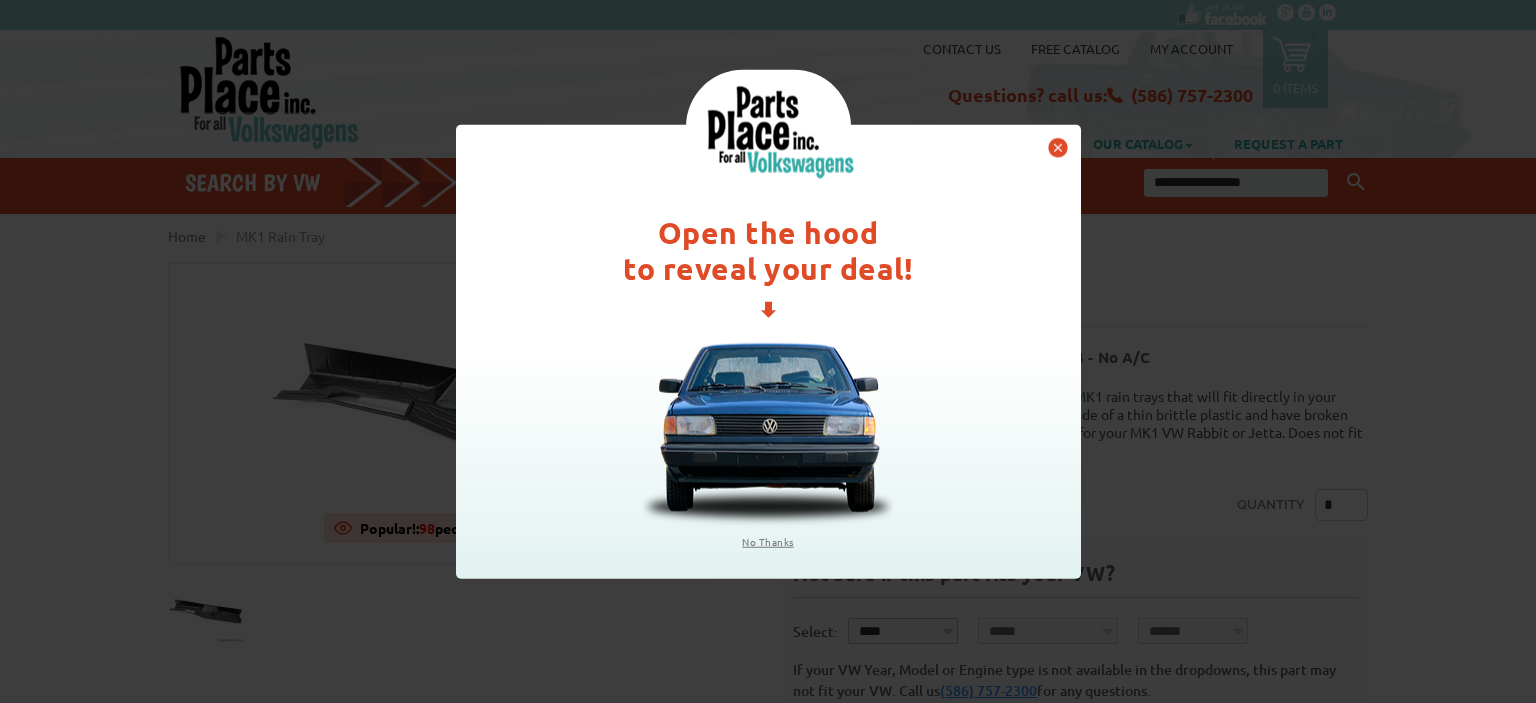 click at bounding box center [1058, 147] 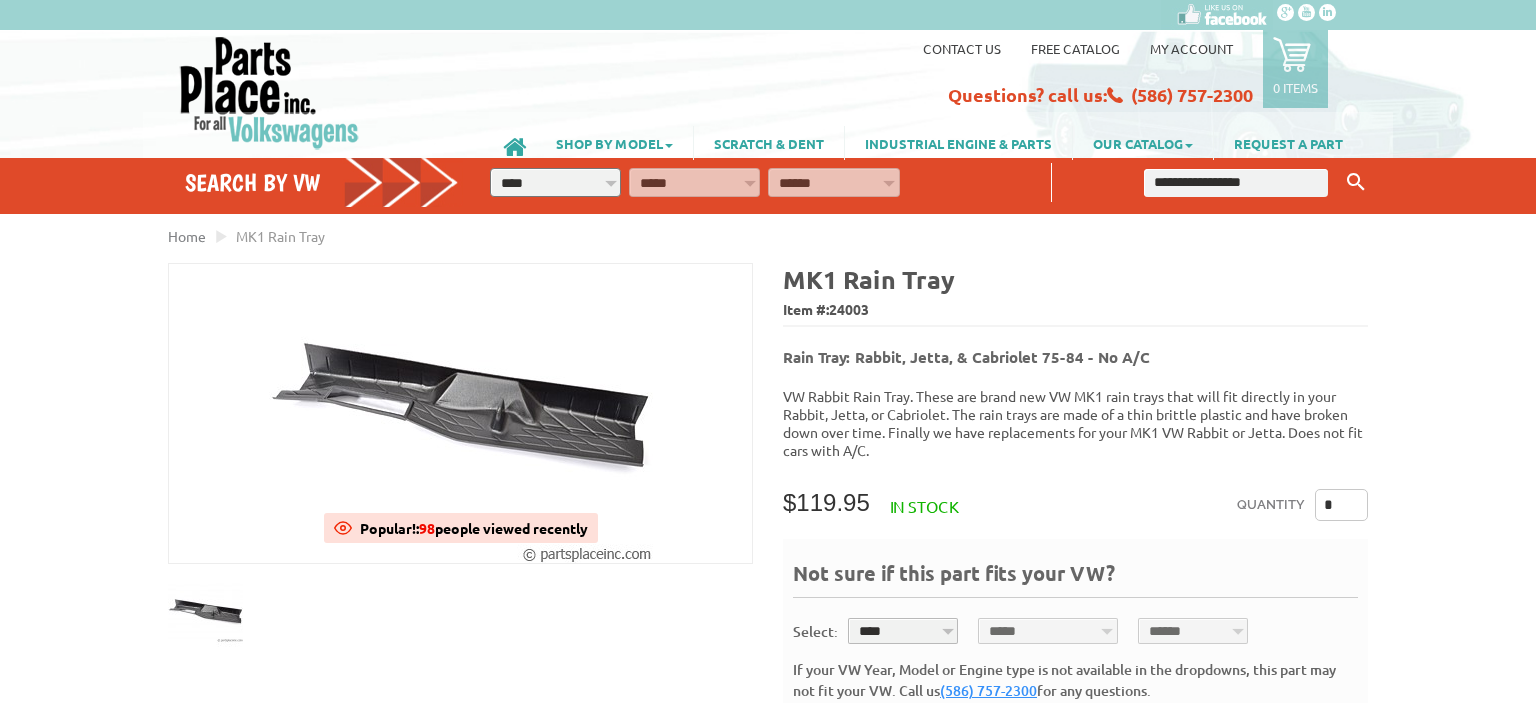 click at bounding box center (1236, 183) 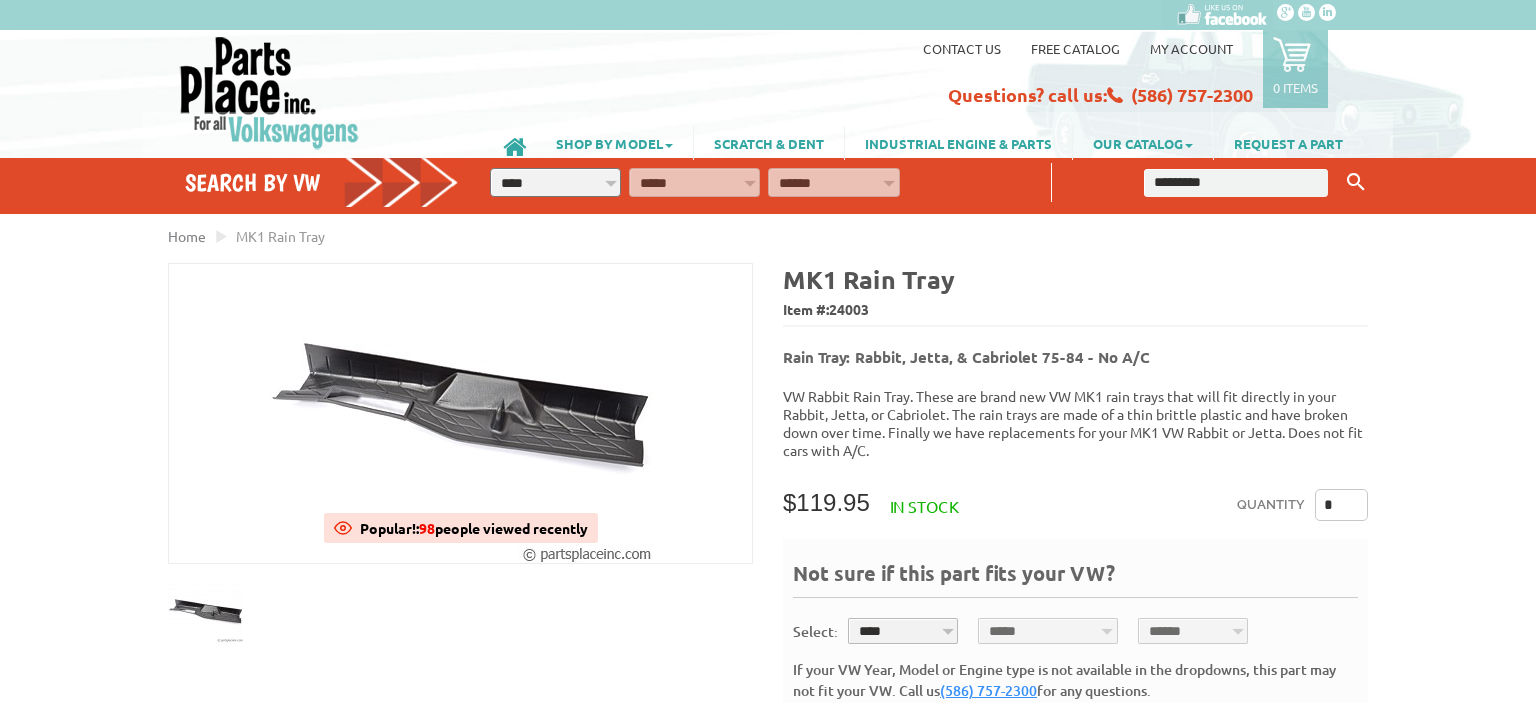 type on "*********" 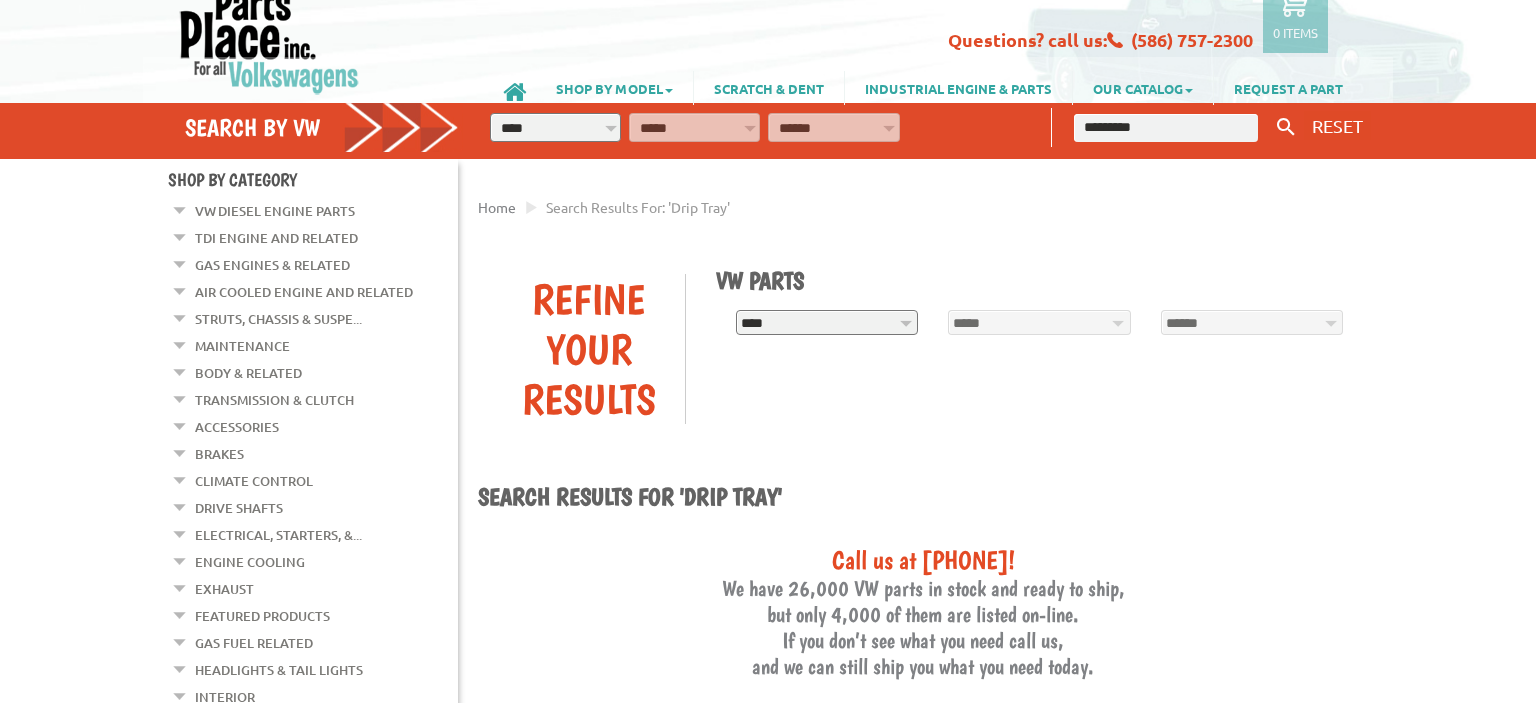 scroll, scrollTop: 24, scrollLeft: 0, axis: vertical 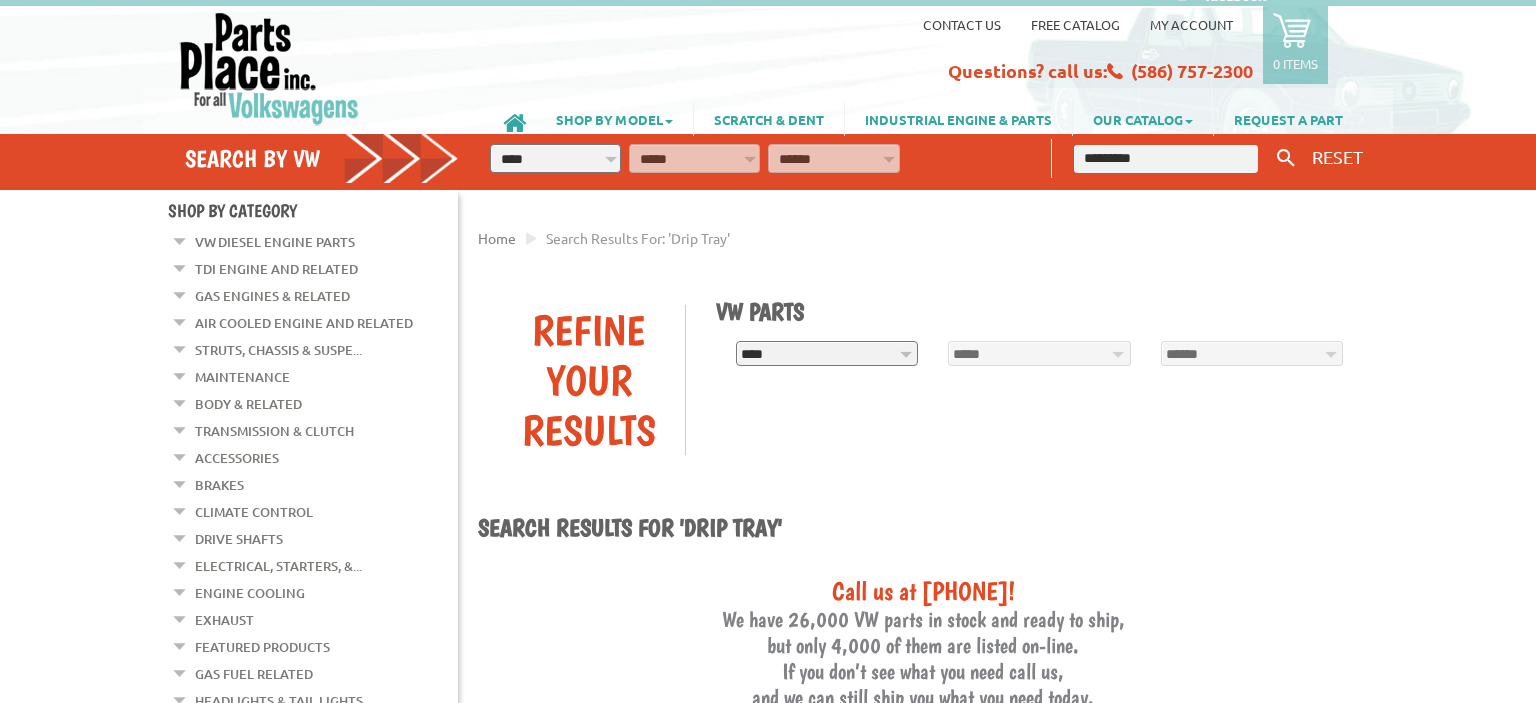 click on "*********" at bounding box center [1166, 159] 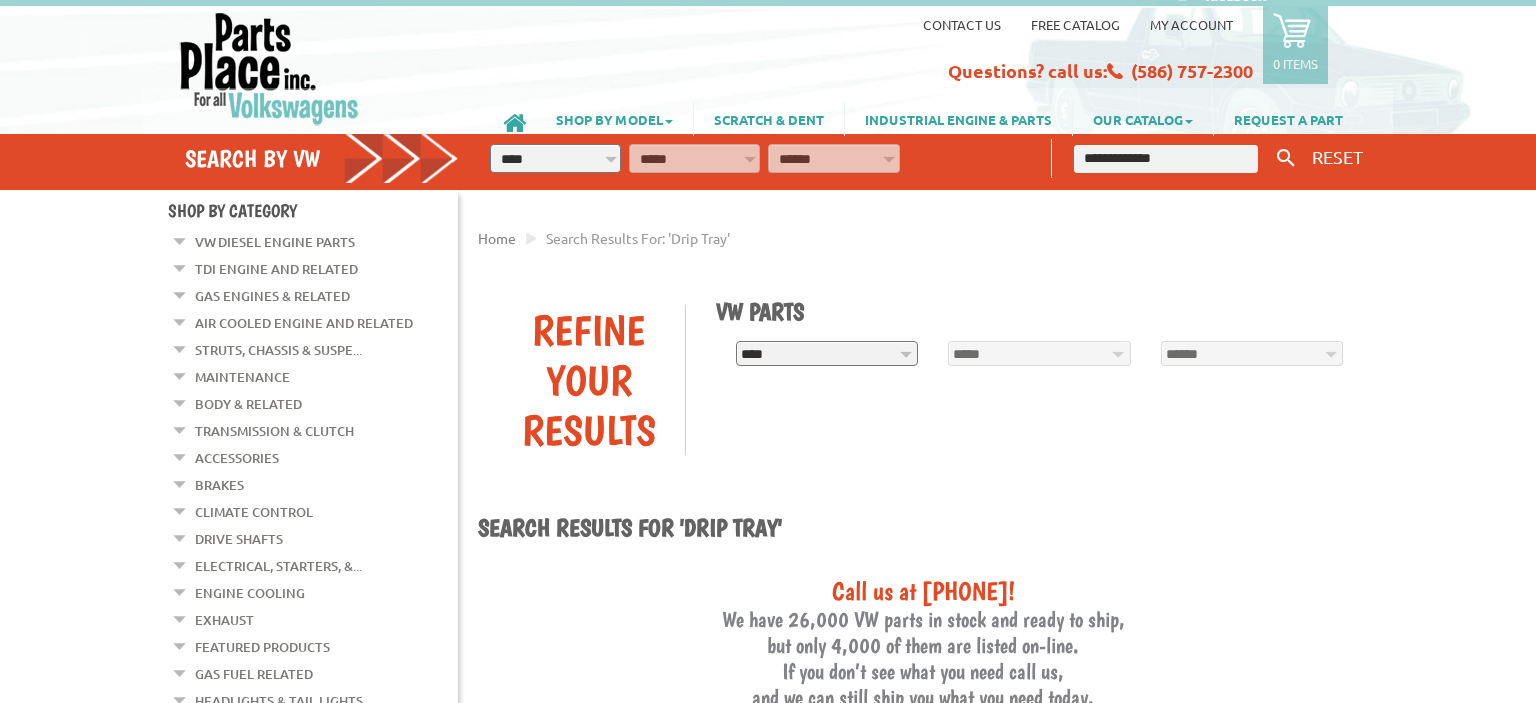 type on "**********" 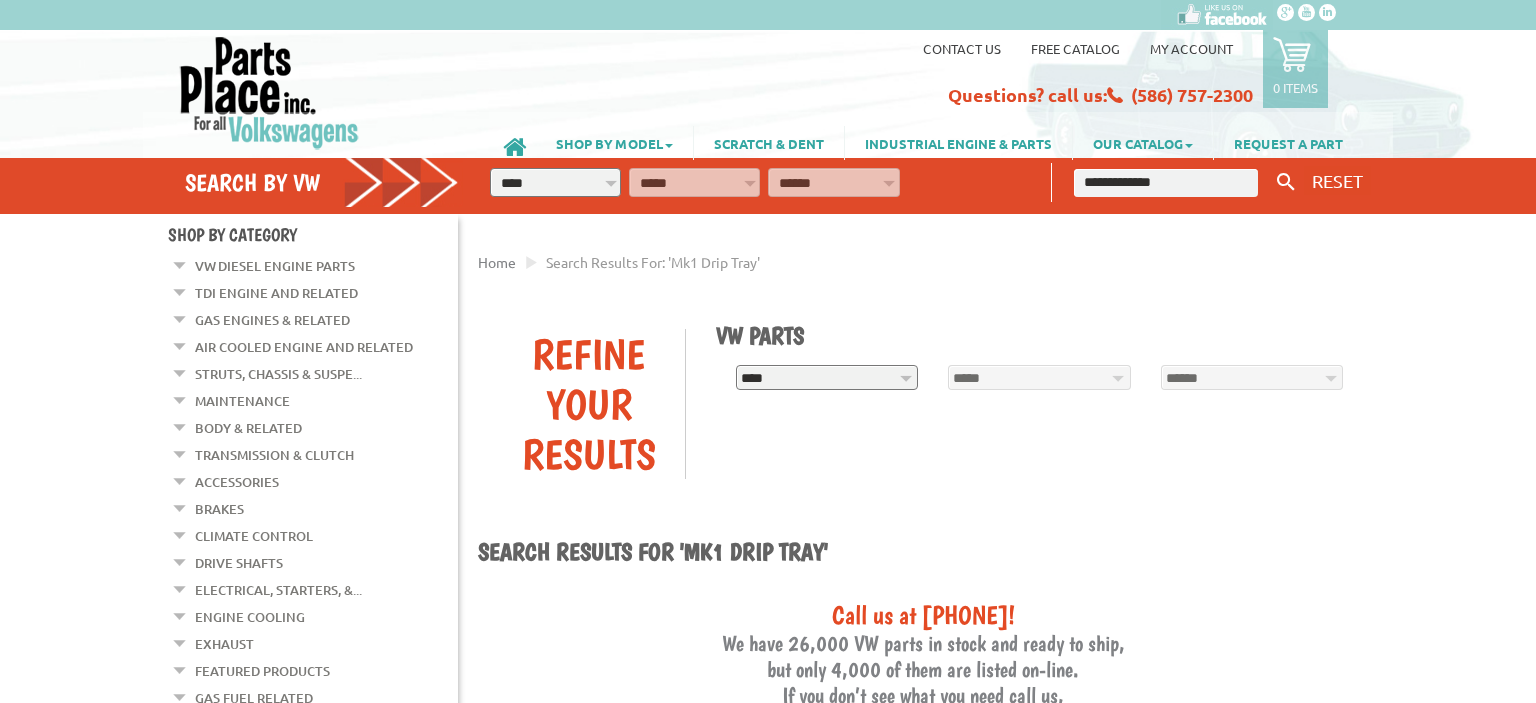 scroll, scrollTop: 0, scrollLeft: 0, axis: both 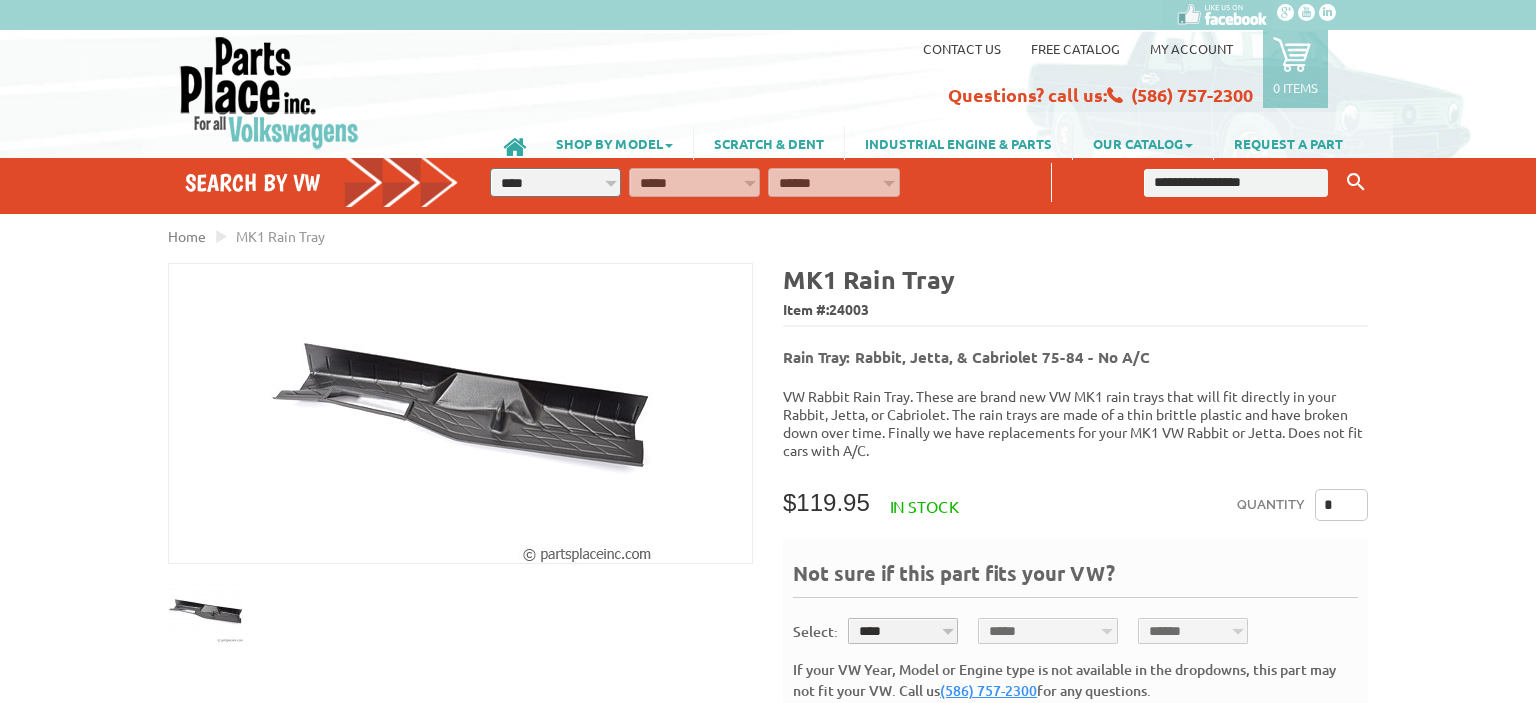 click at bounding box center (1236, 183) 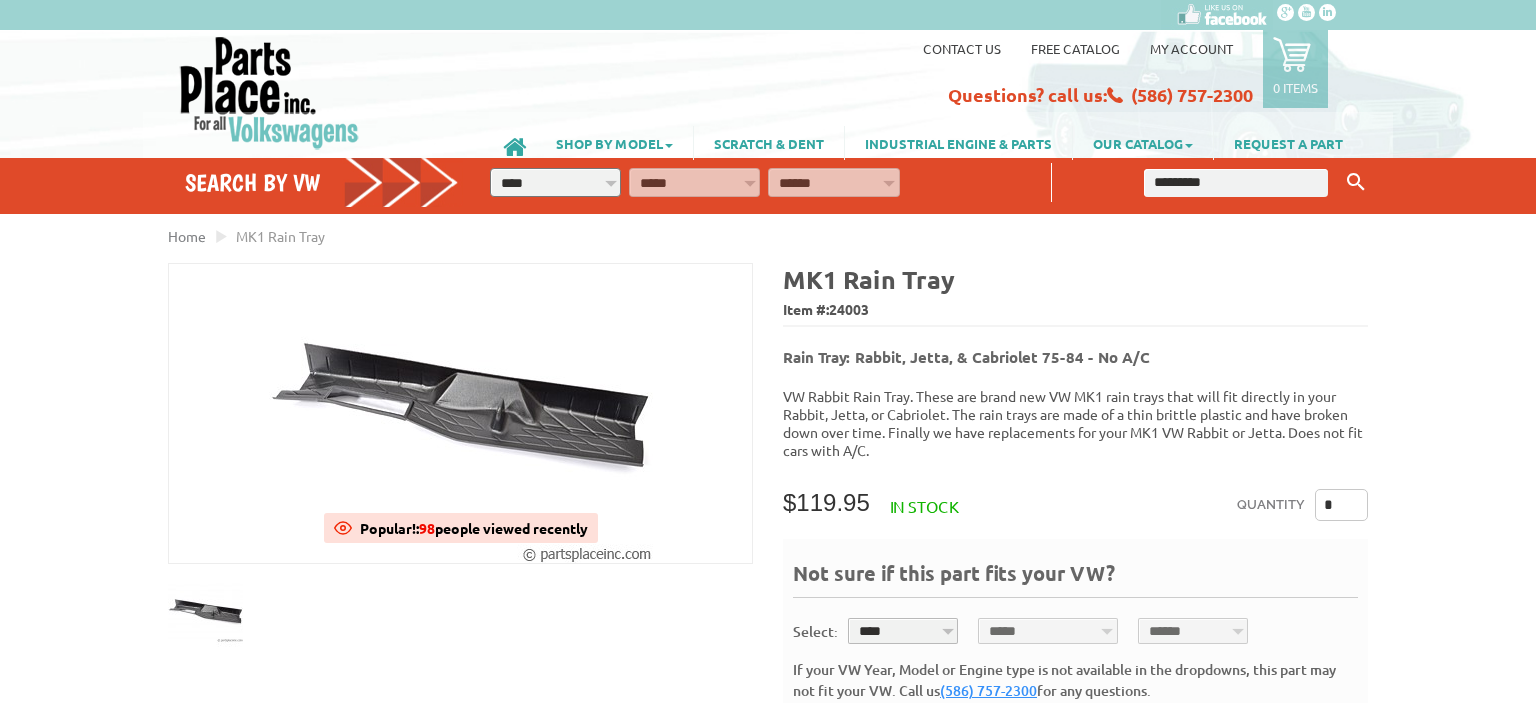 type on "*********" 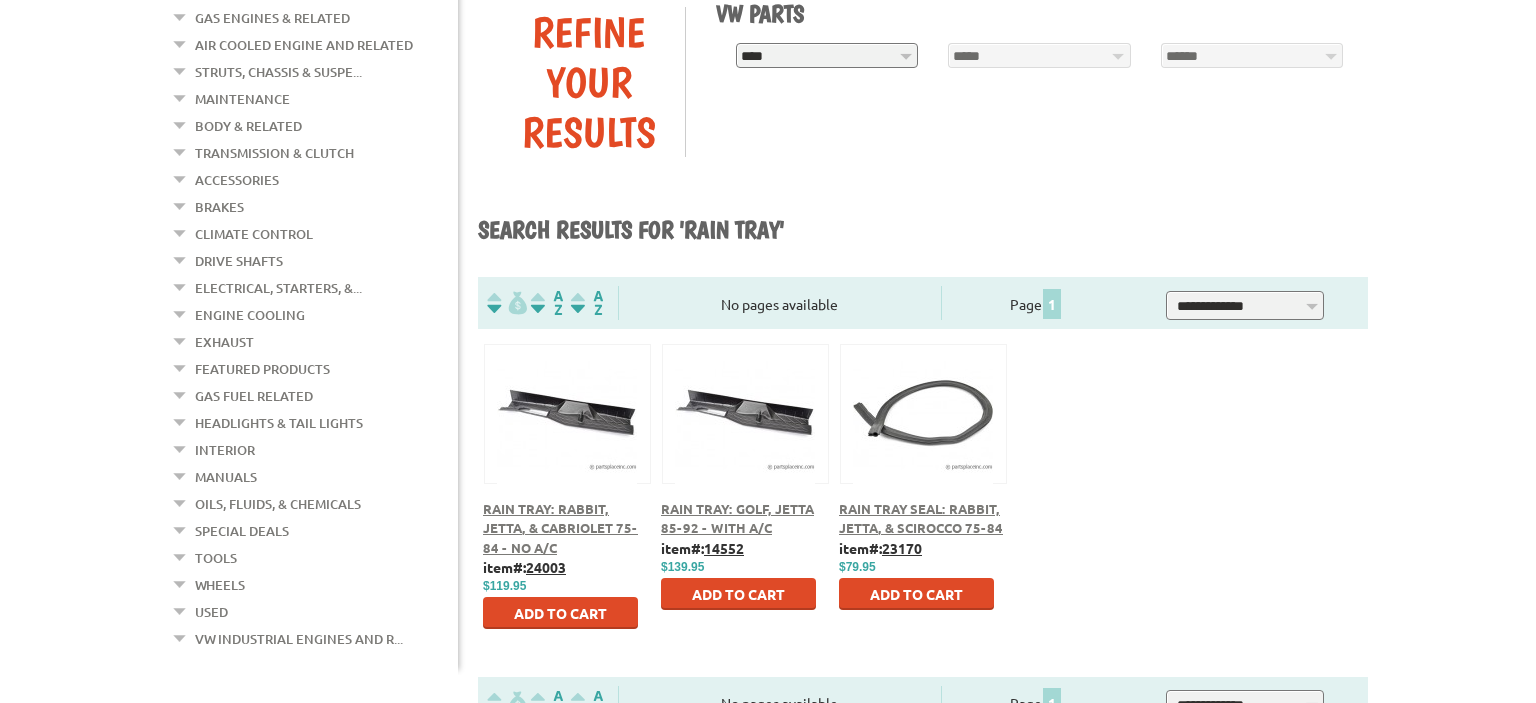 scroll, scrollTop: 324, scrollLeft: 0, axis: vertical 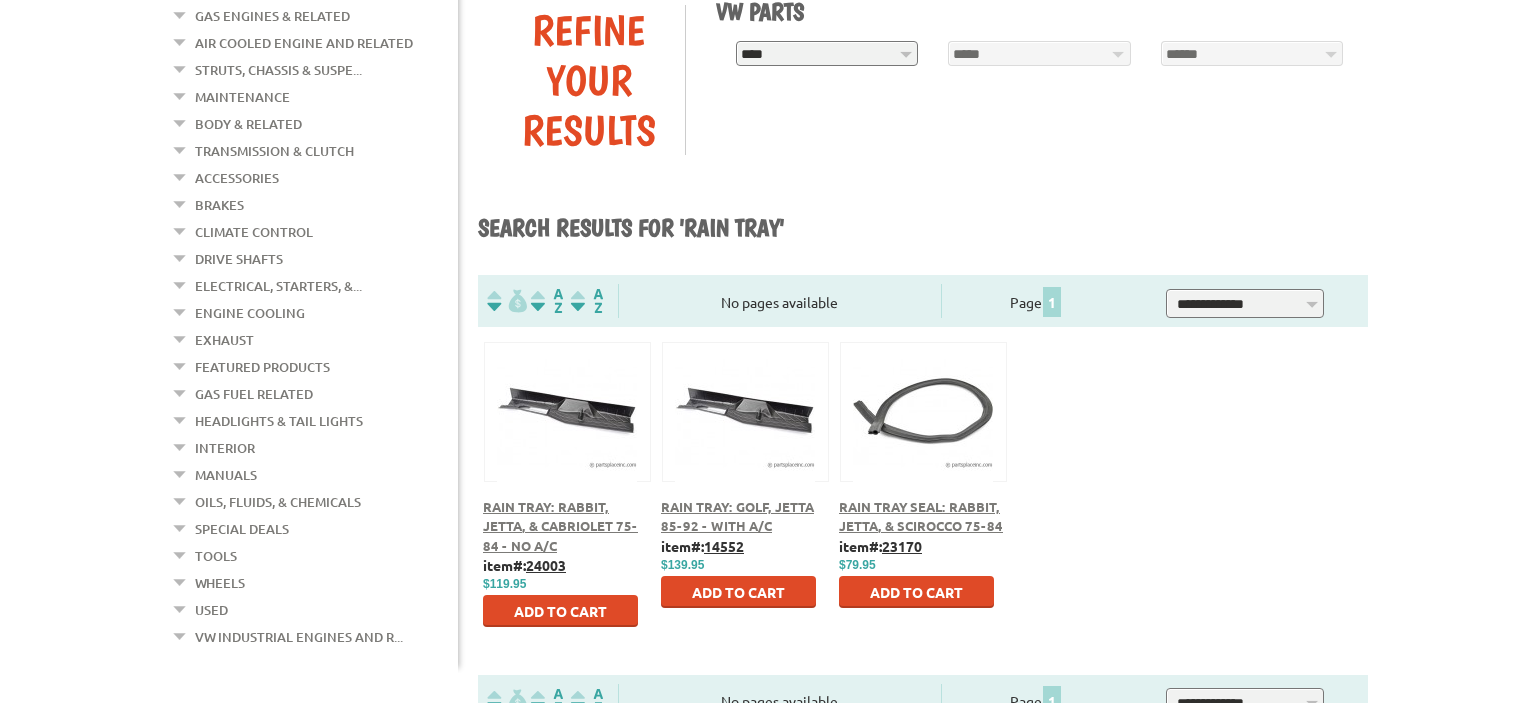 click on "Rain Tray: Golf, Jetta 85-92 - with A/C" at bounding box center (737, 516) 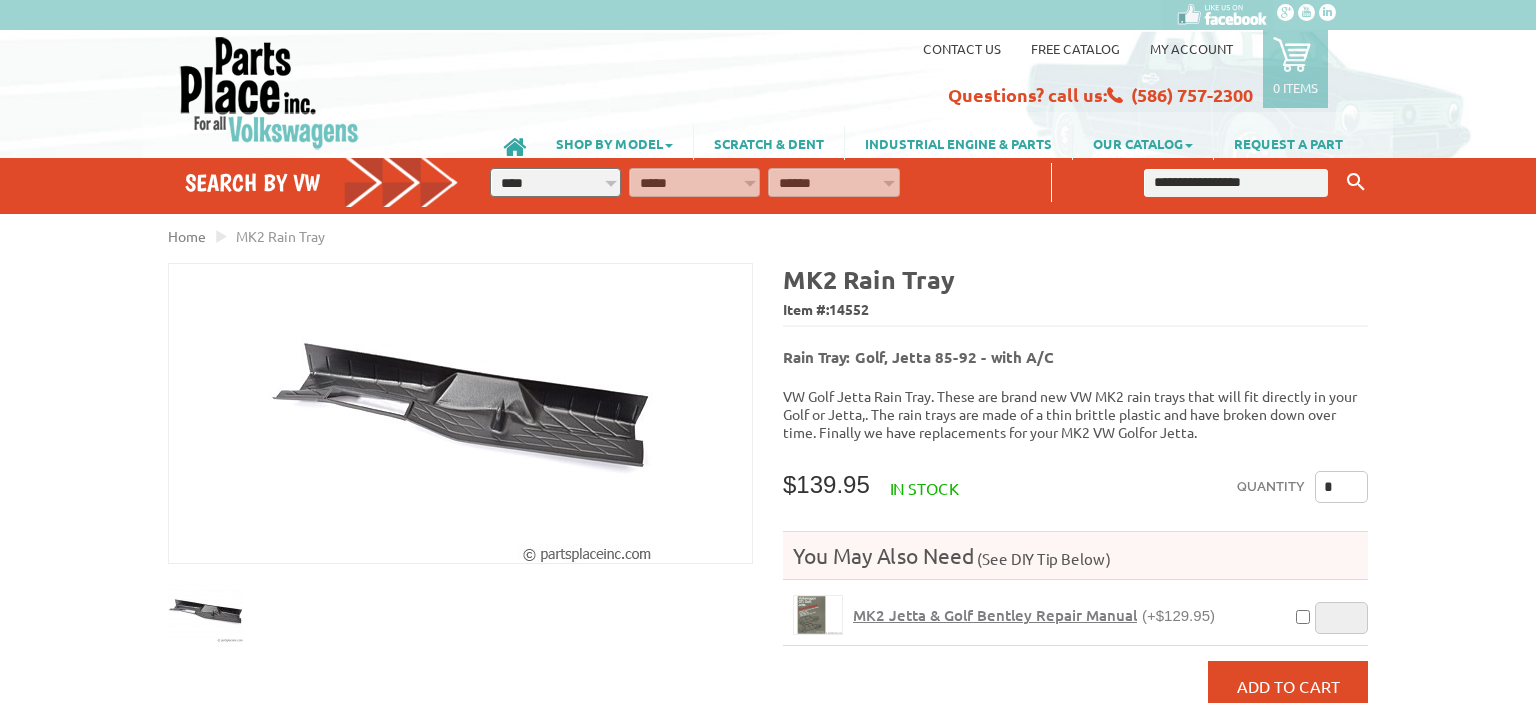 scroll, scrollTop: 0, scrollLeft: 0, axis: both 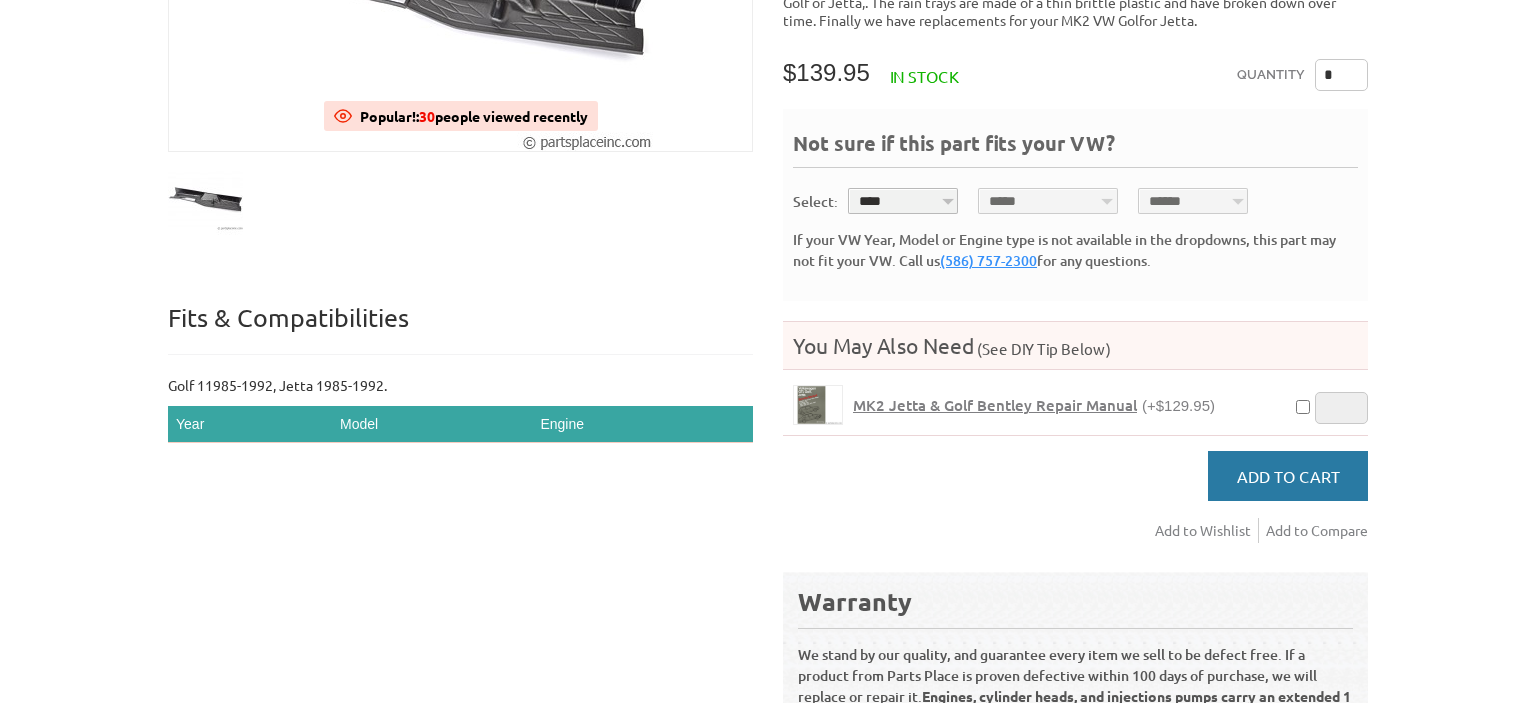 click on "Add to Cart" at bounding box center [1288, 476] 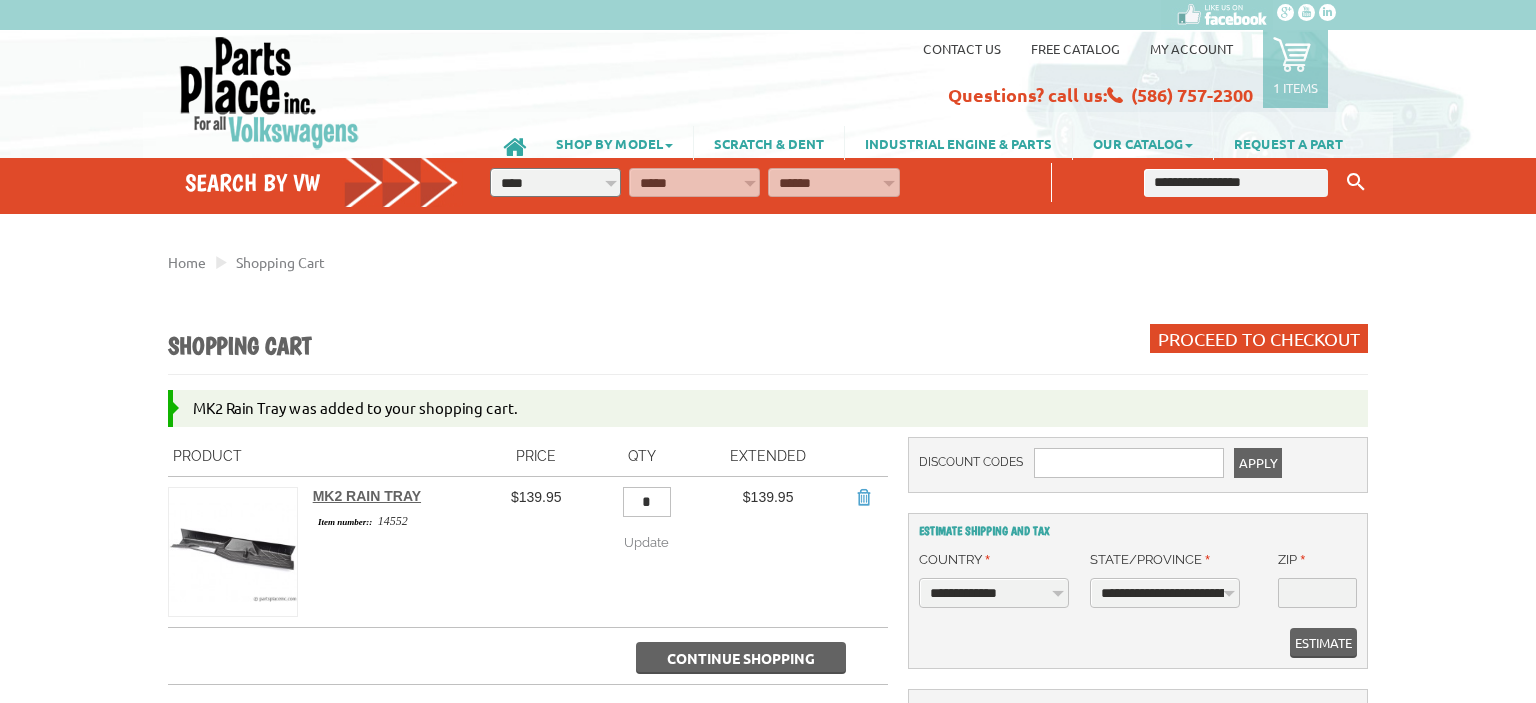 scroll, scrollTop: 0, scrollLeft: 0, axis: both 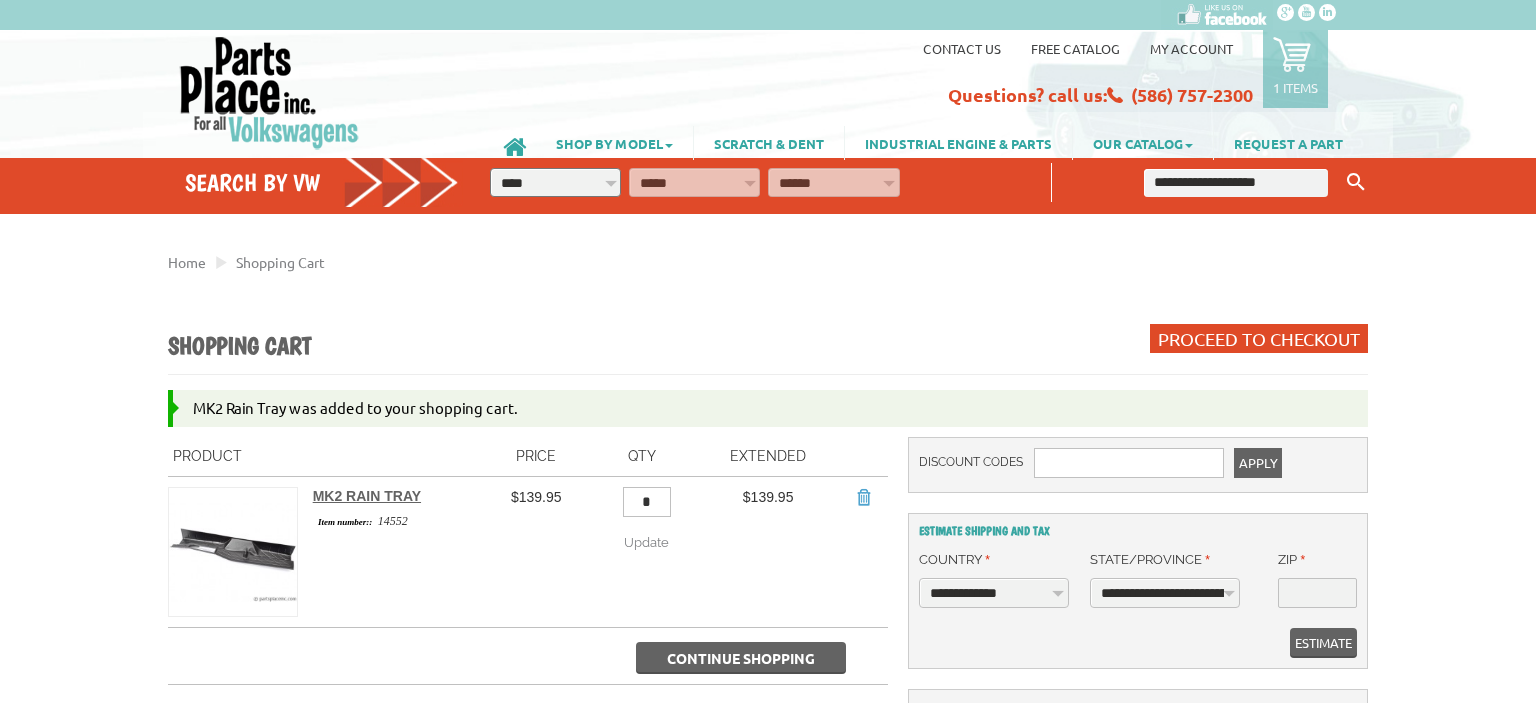 type on "**********" 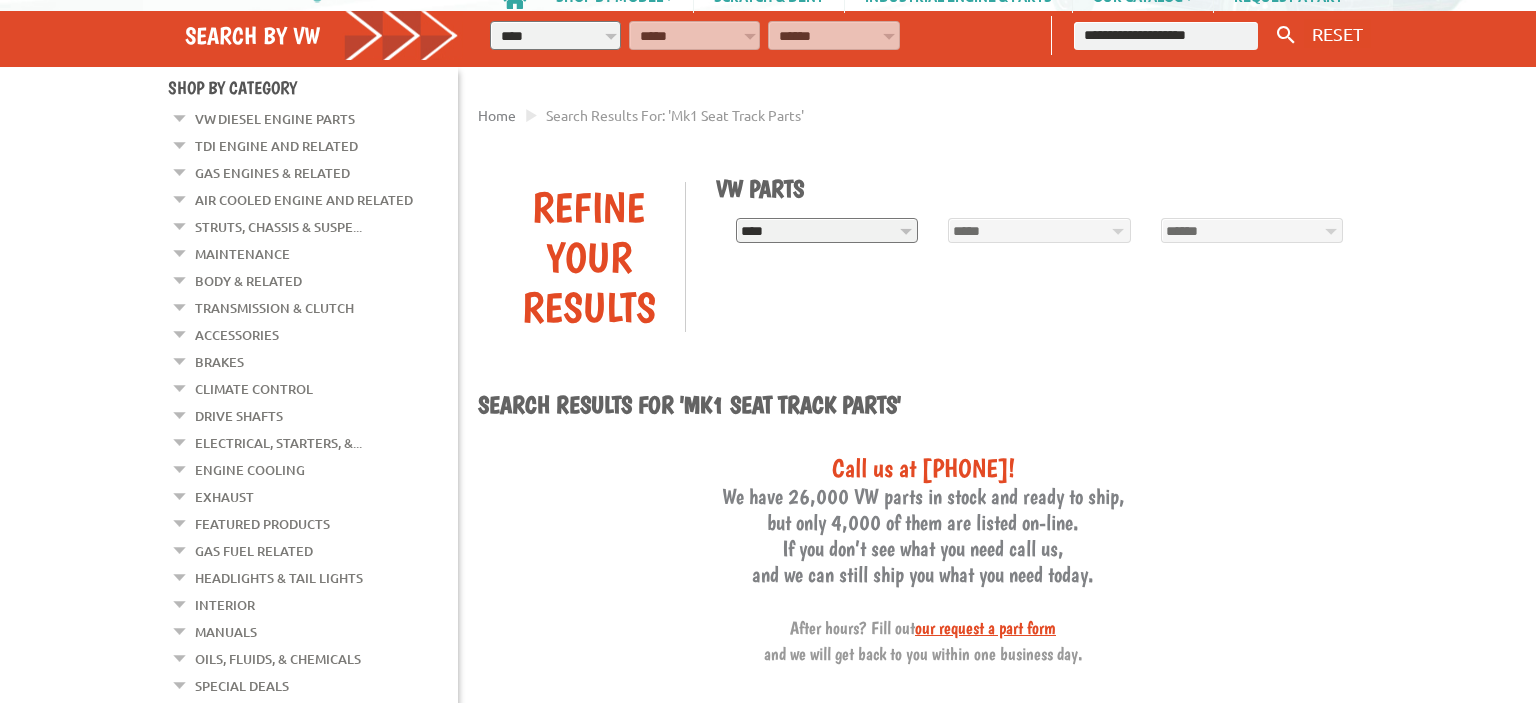 scroll, scrollTop: 60, scrollLeft: 0, axis: vertical 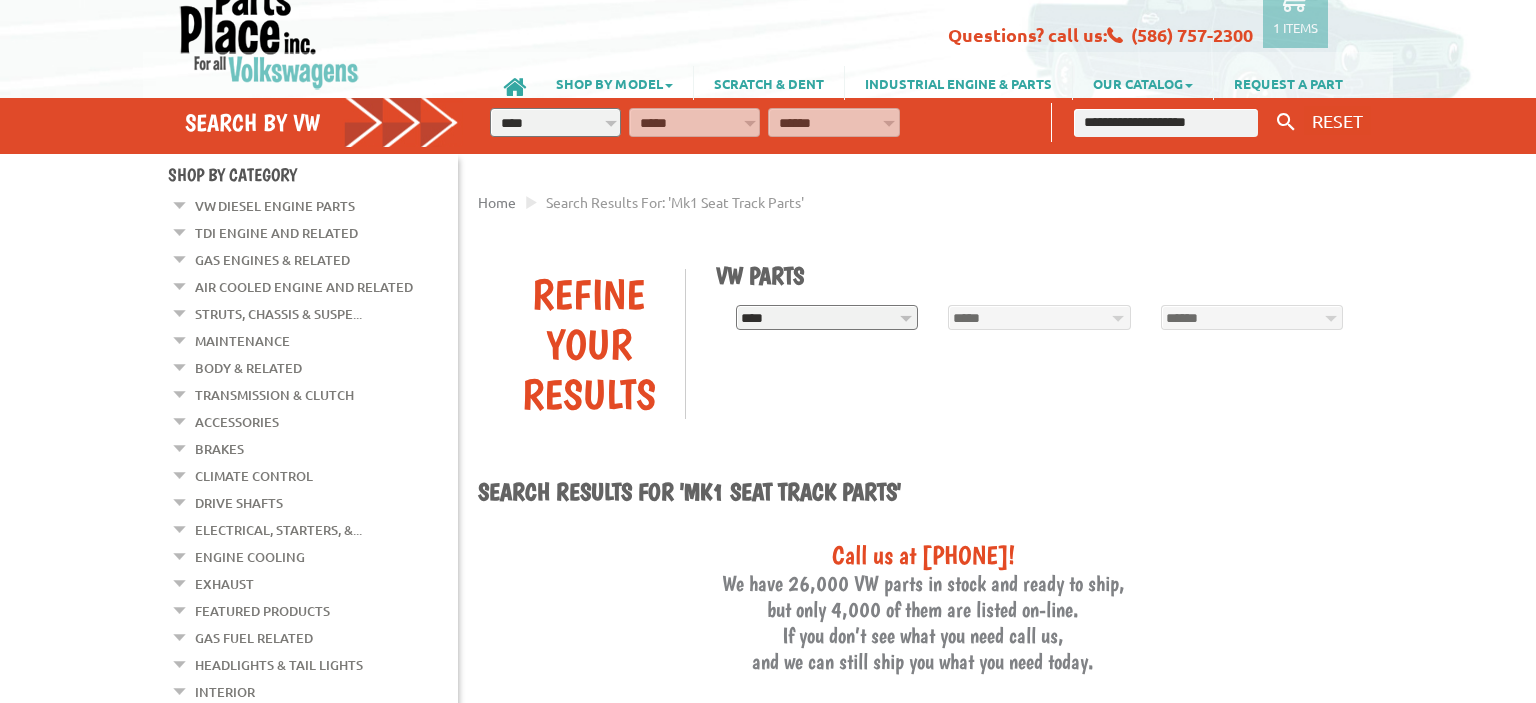 drag, startPoint x: 1227, startPoint y: 123, endPoint x: 1114, endPoint y: 128, distance: 113.110565 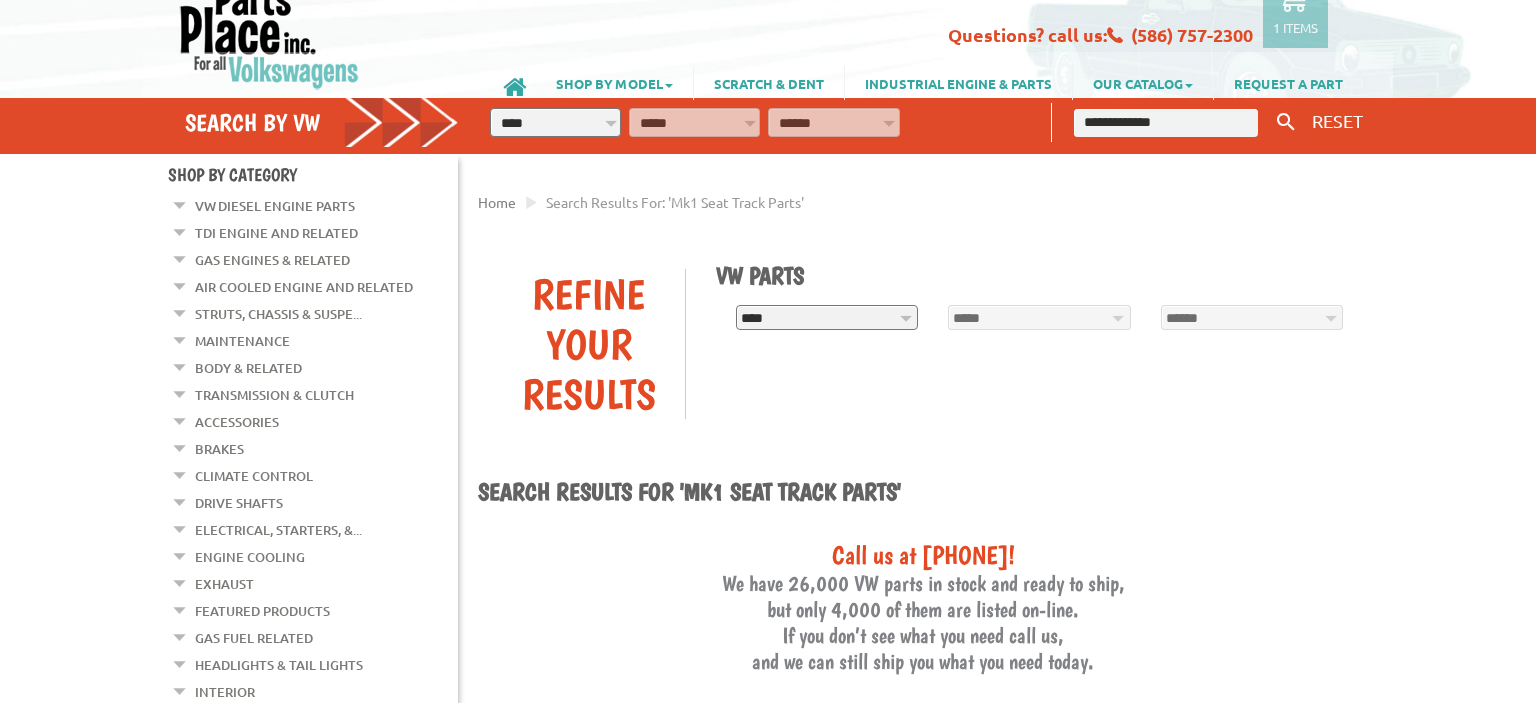 type on "**********" 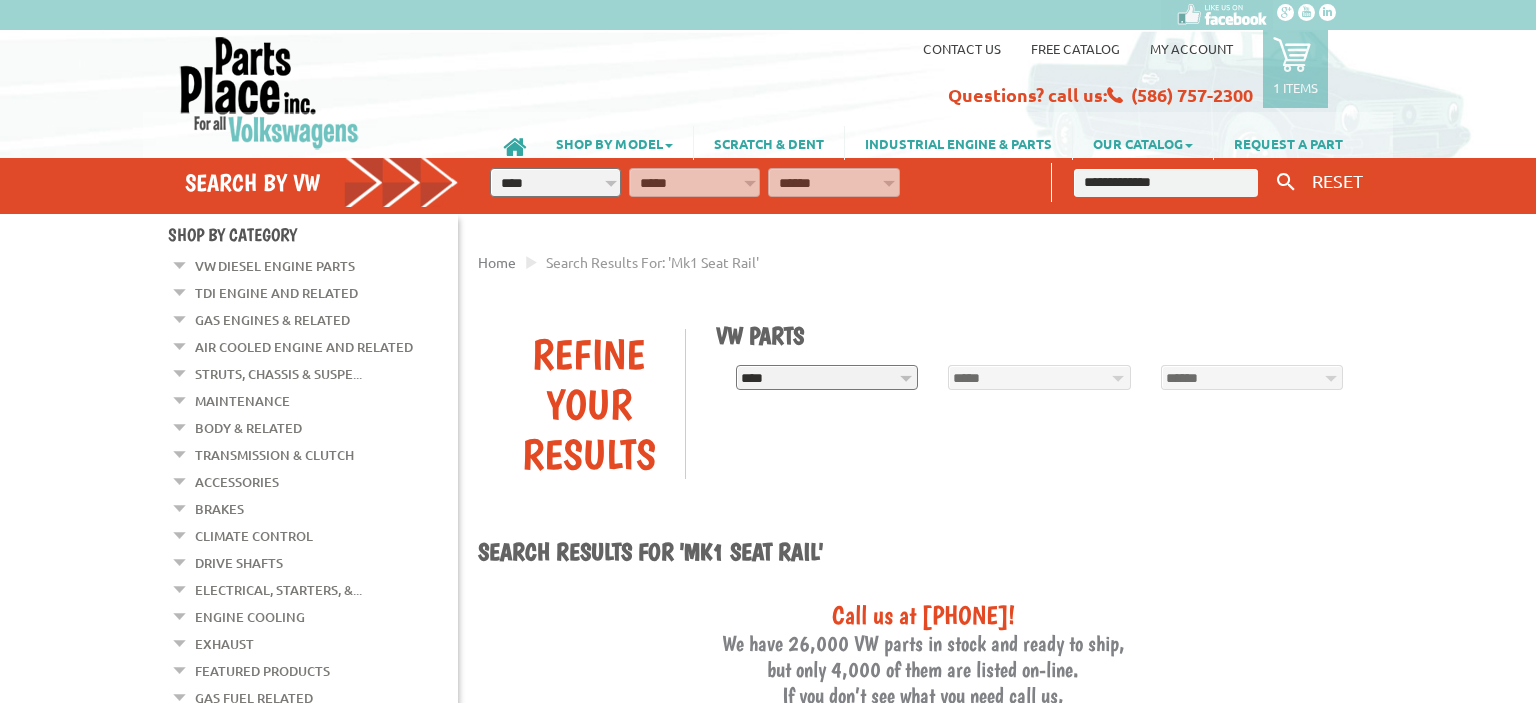 scroll, scrollTop: 0, scrollLeft: 0, axis: both 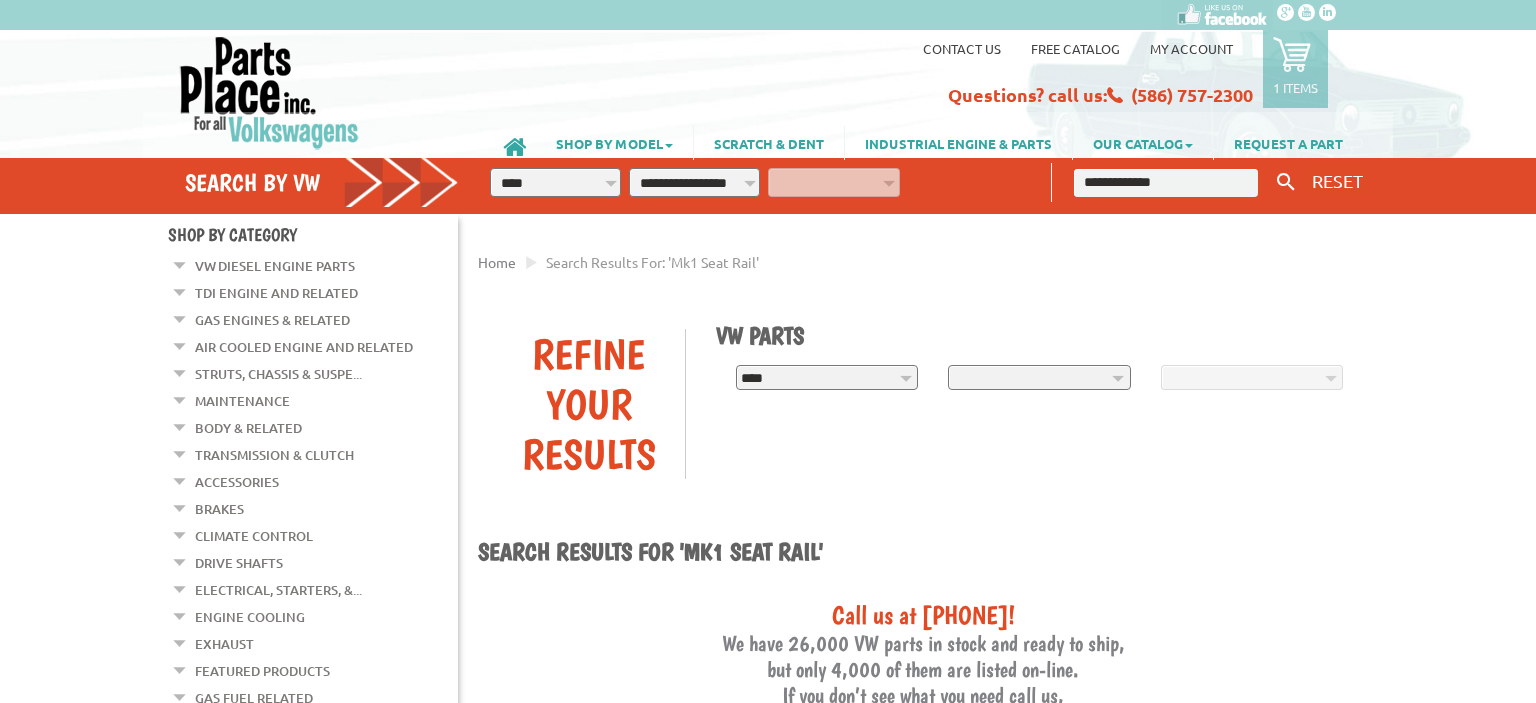 click on "**********" at bounding box center (694, 182) 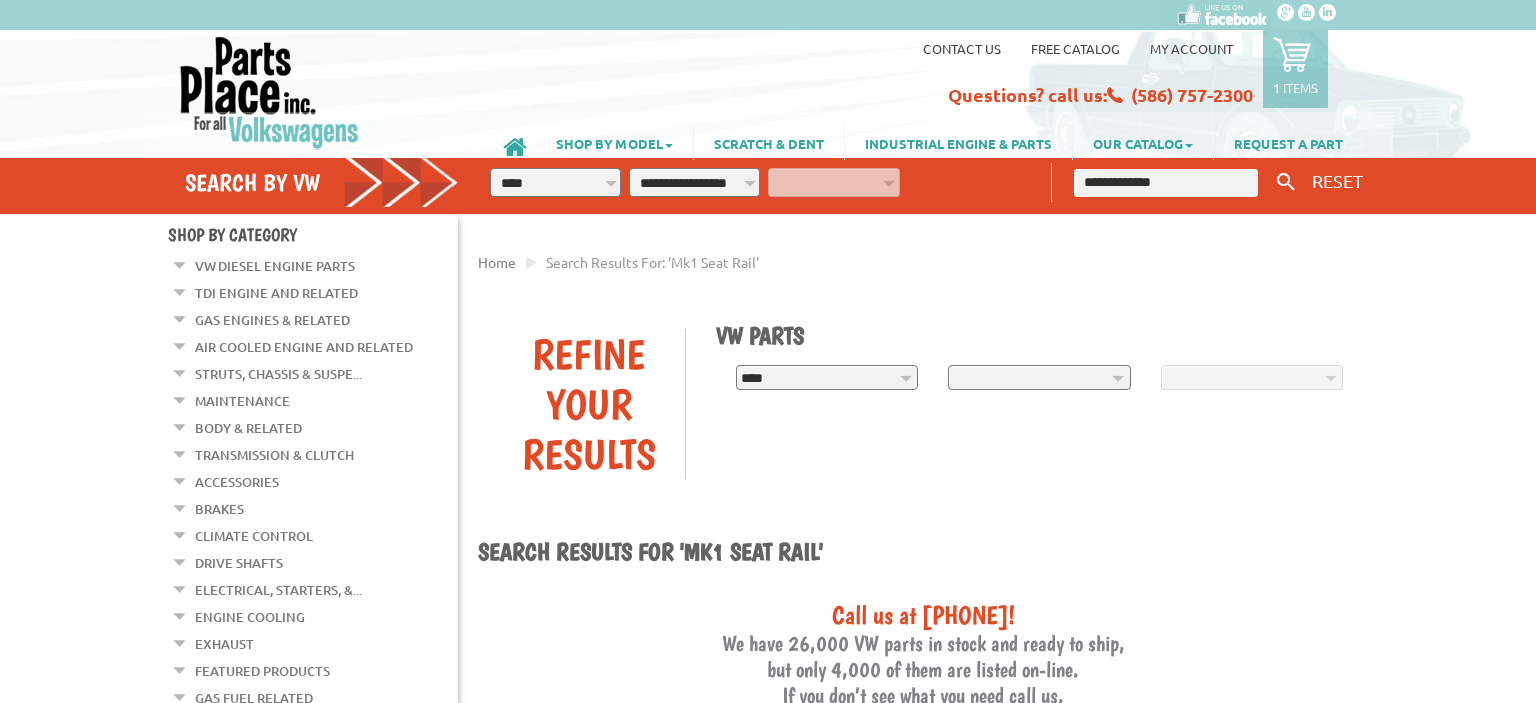 select on "*********" 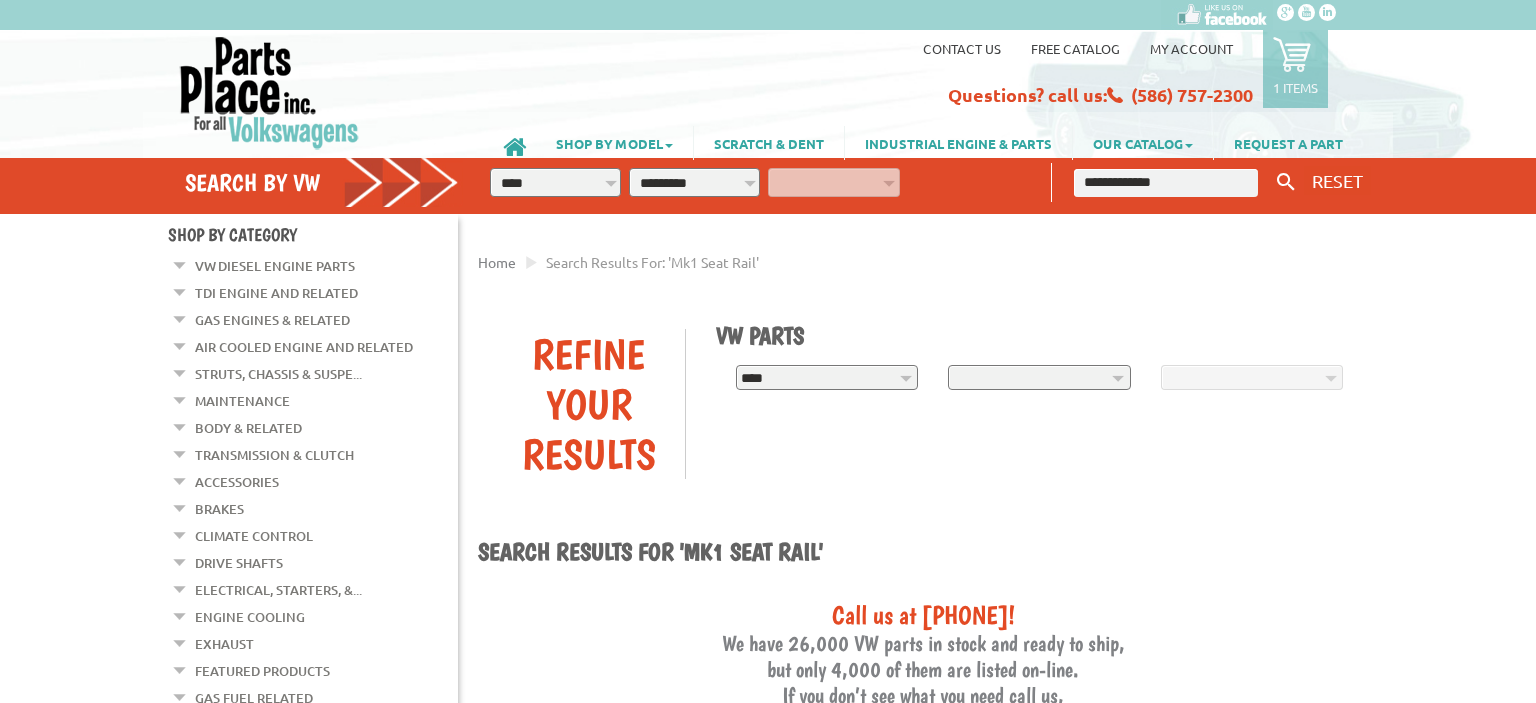 click on "********" at bounding box center [0, 0] 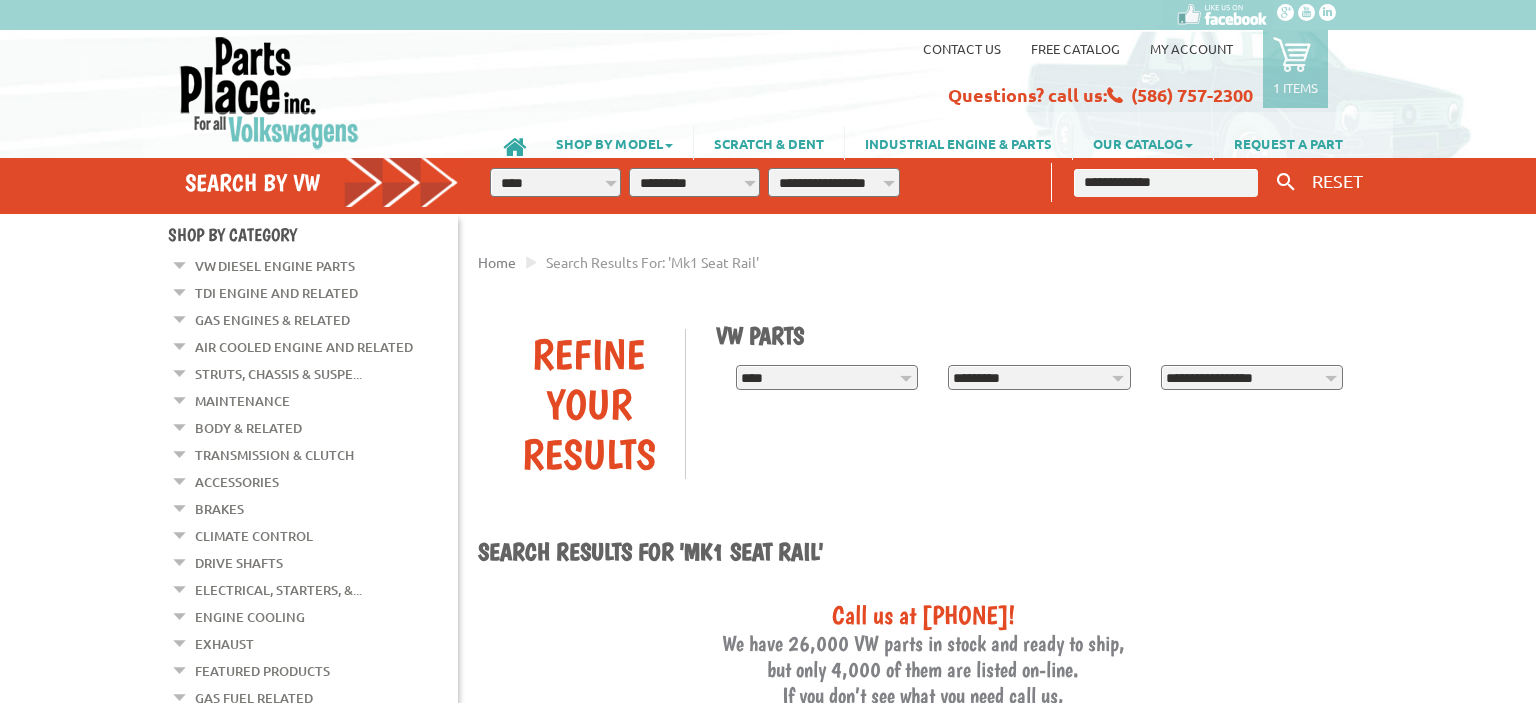 click on "**********" at bounding box center [833, 182] 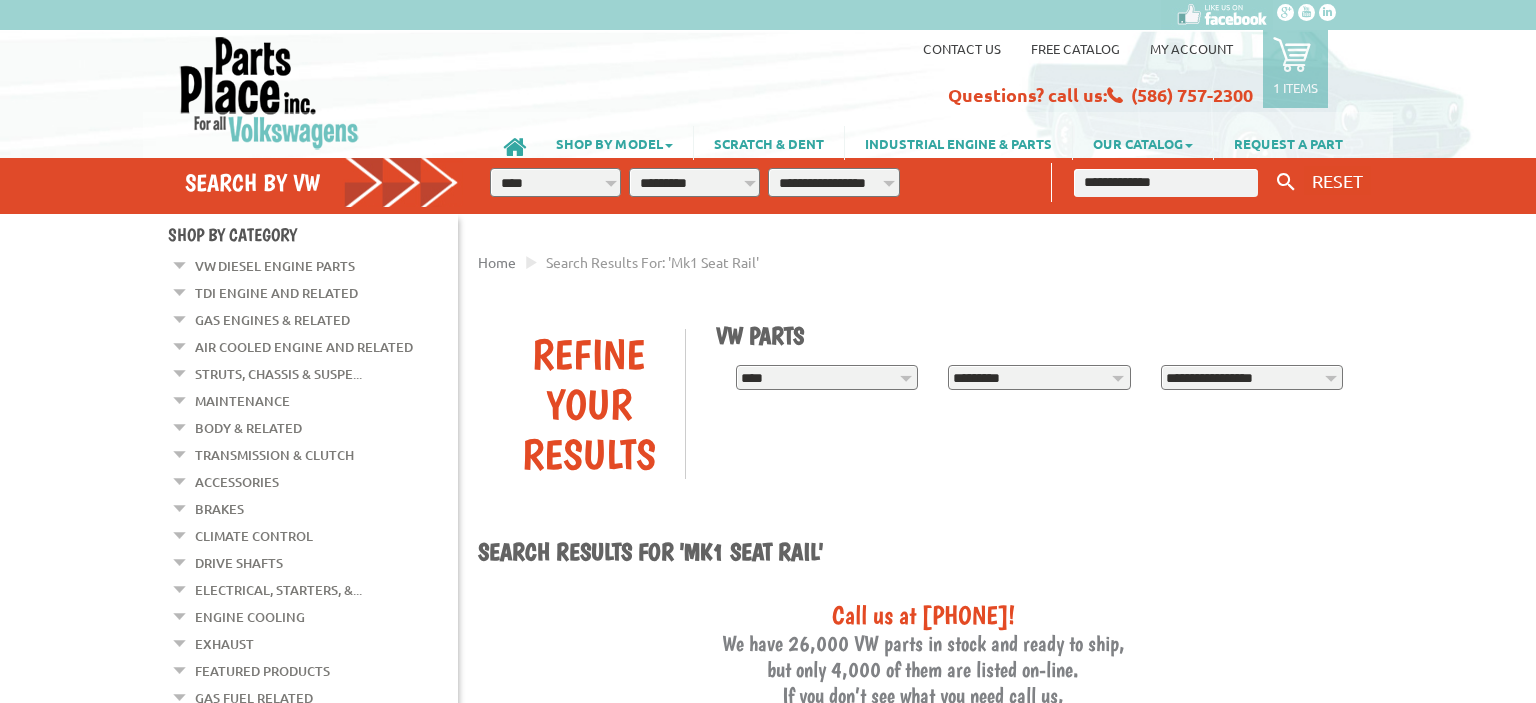 select on "*********" 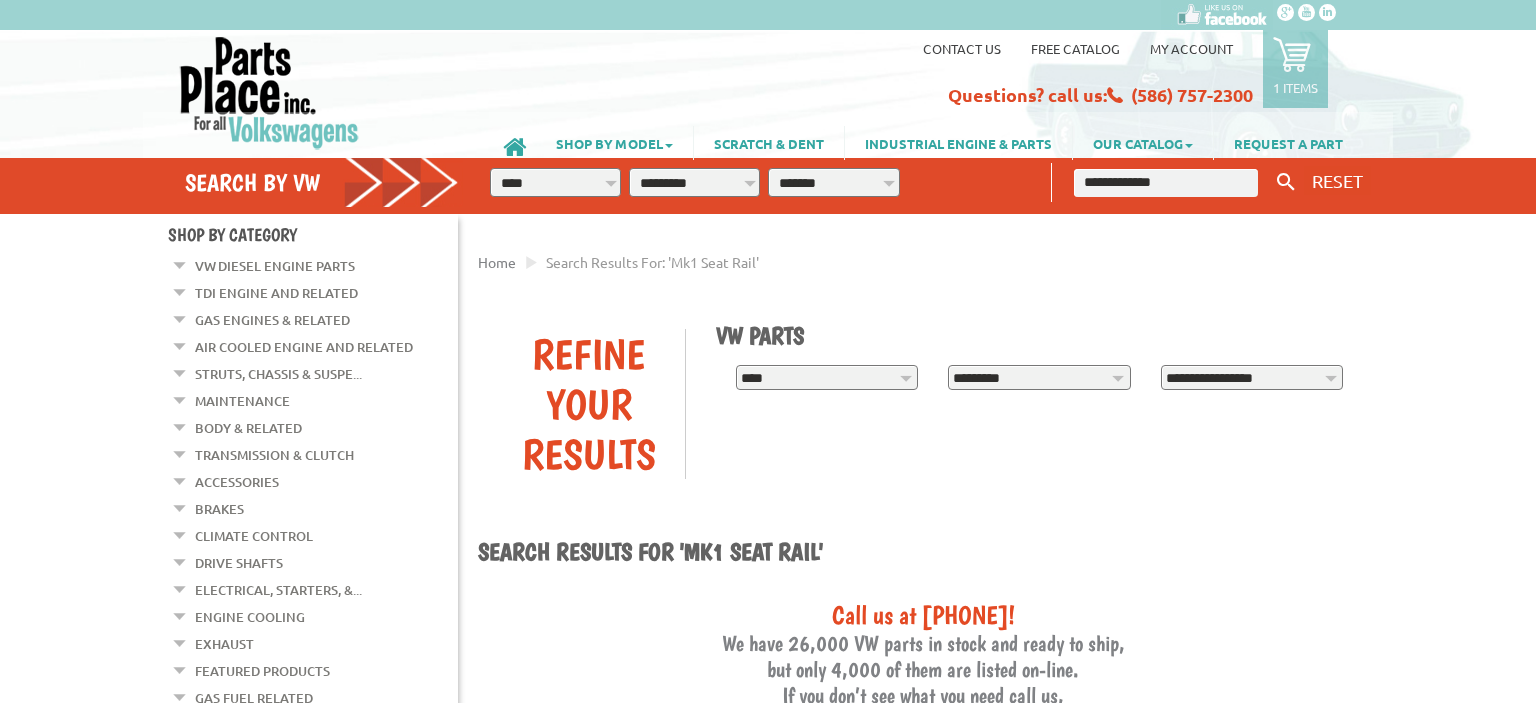 click on "*******" at bounding box center [0, 0] 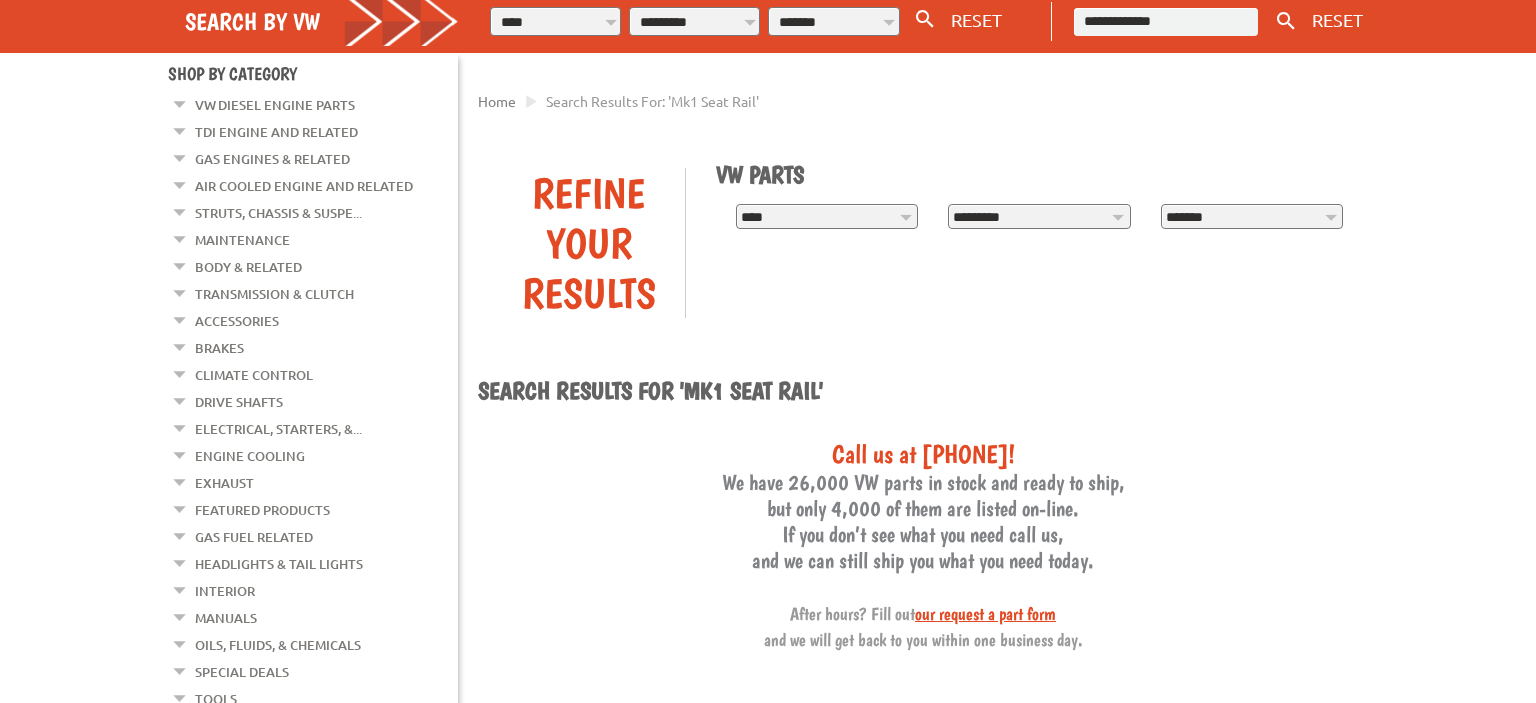 scroll, scrollTop: 167, scrollLeft: 0, axis: vertical 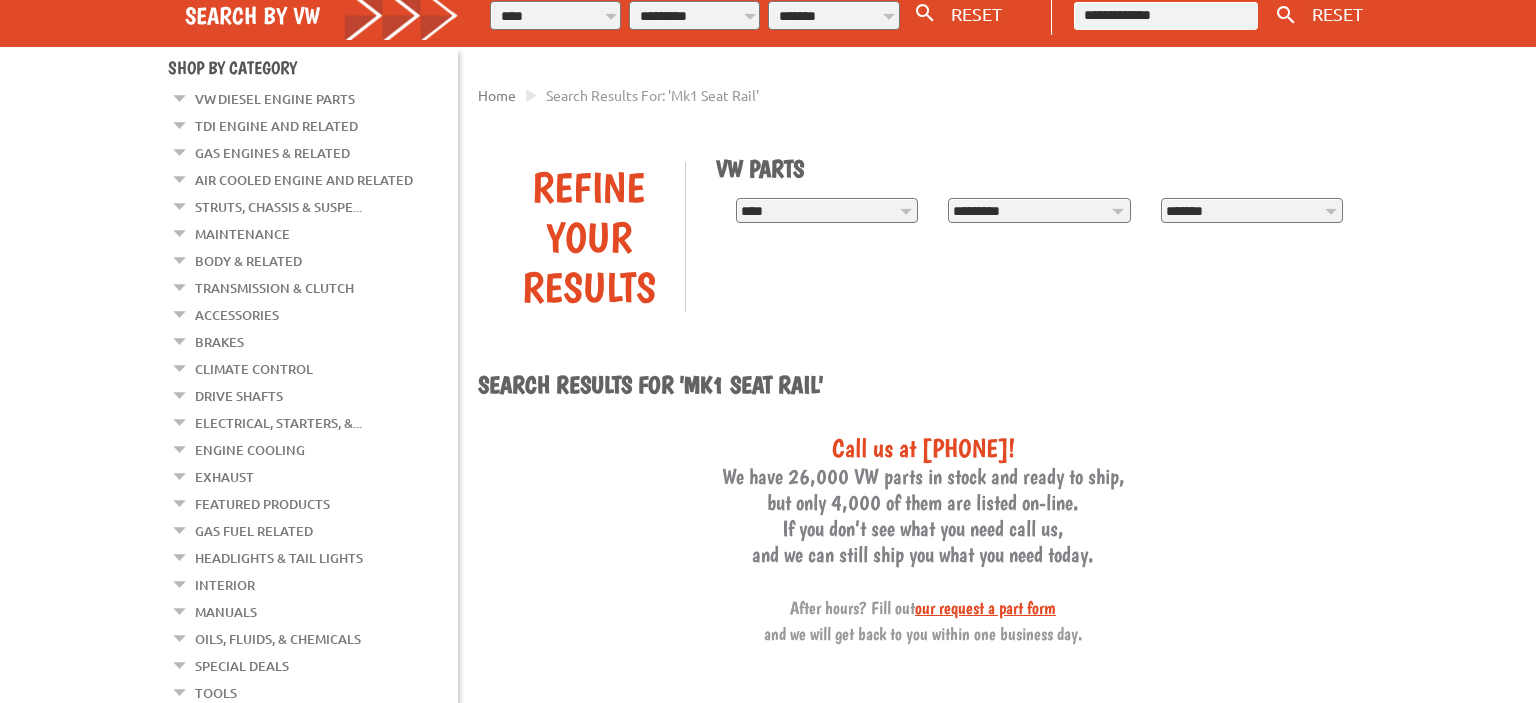 click at bounding box center [180, 94] 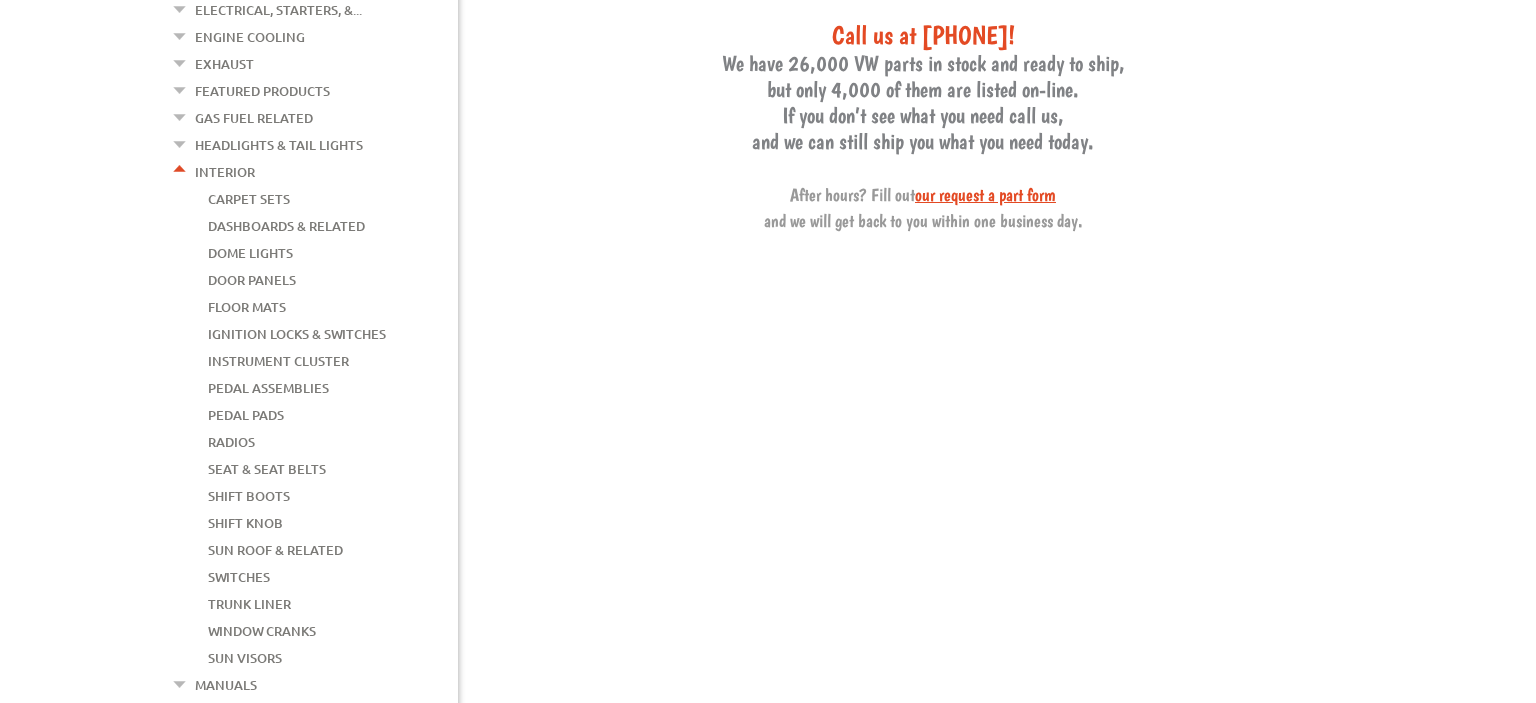 scroll, scrollTop: 580, scrollLeft: 0, axis: vertical 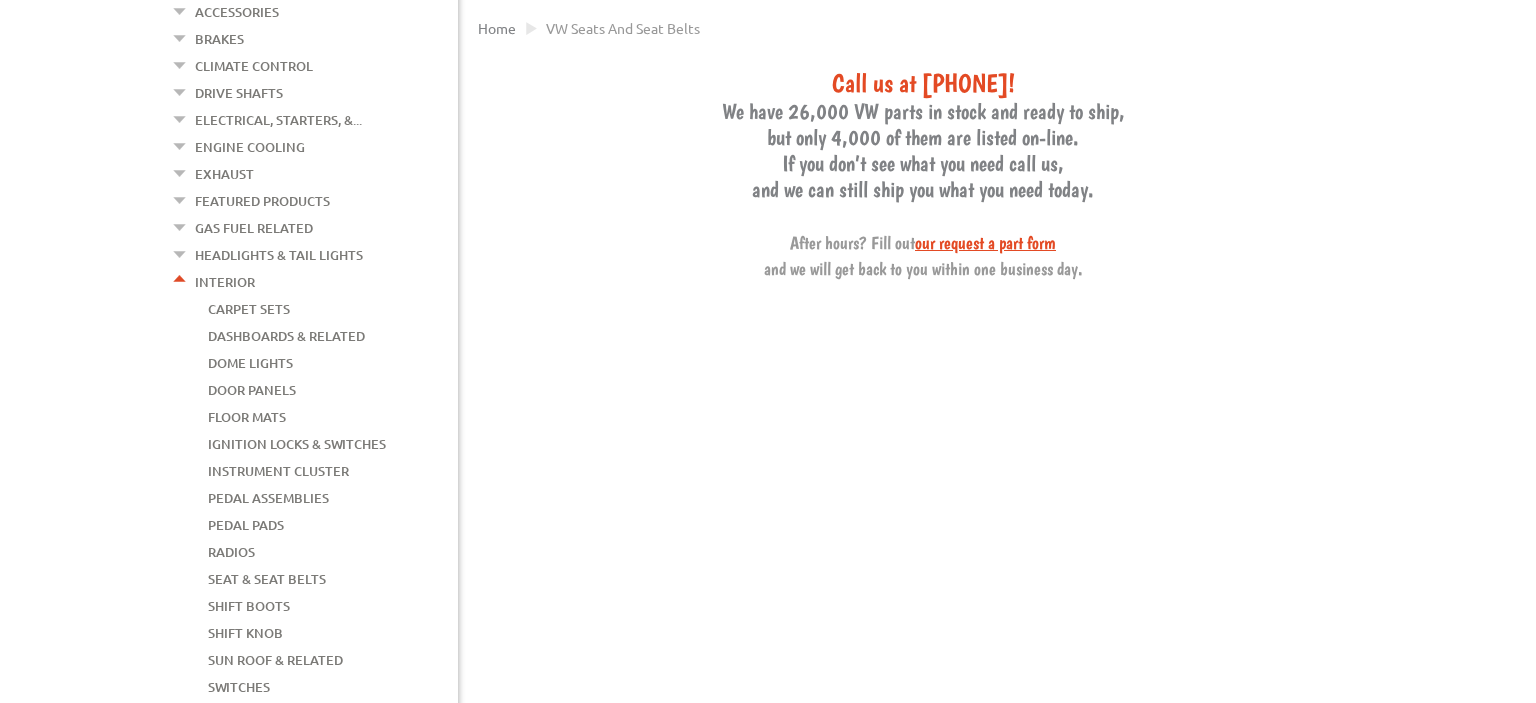 click on "Seat & Seat Belts" at bounding box center (267, 579) 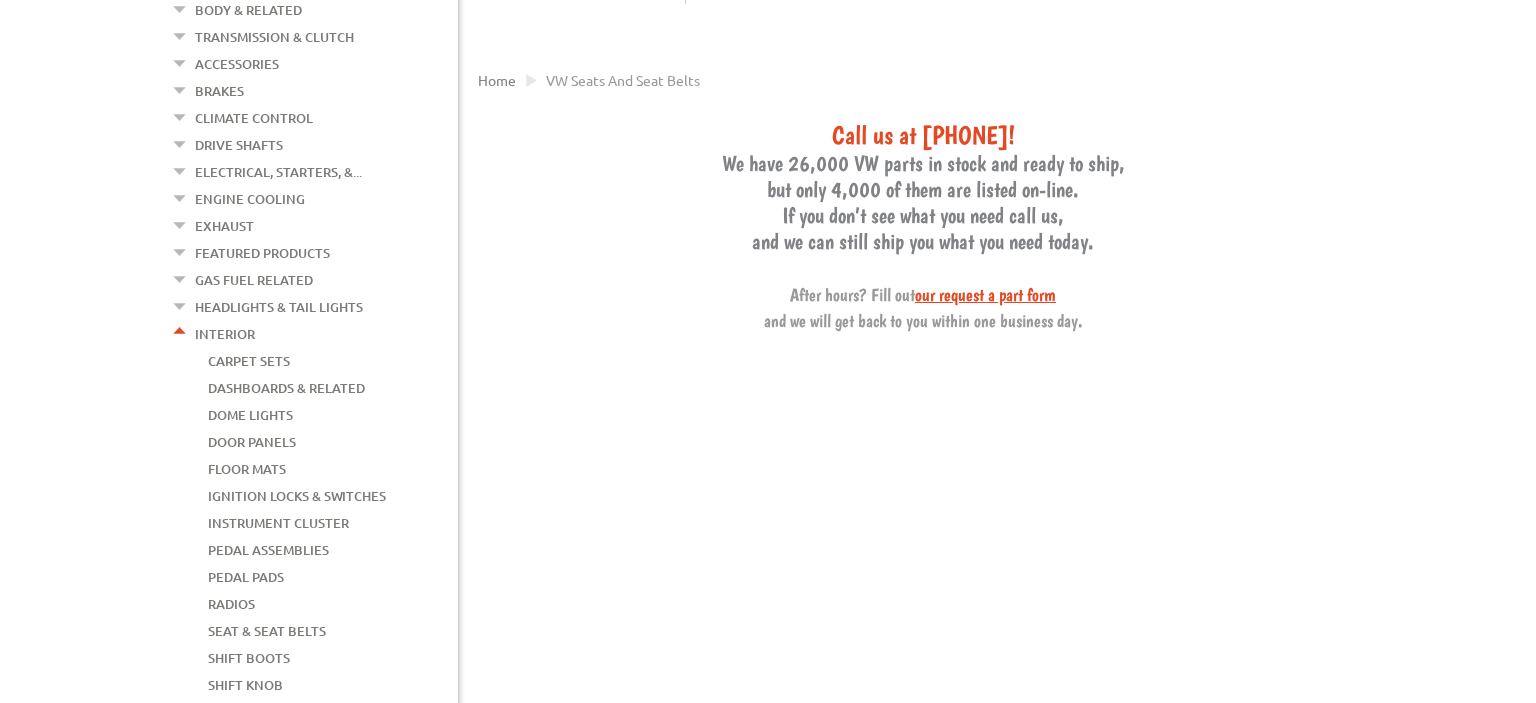 scroll, scrollTop: 432, scrollLeft: 0, axis: vertical 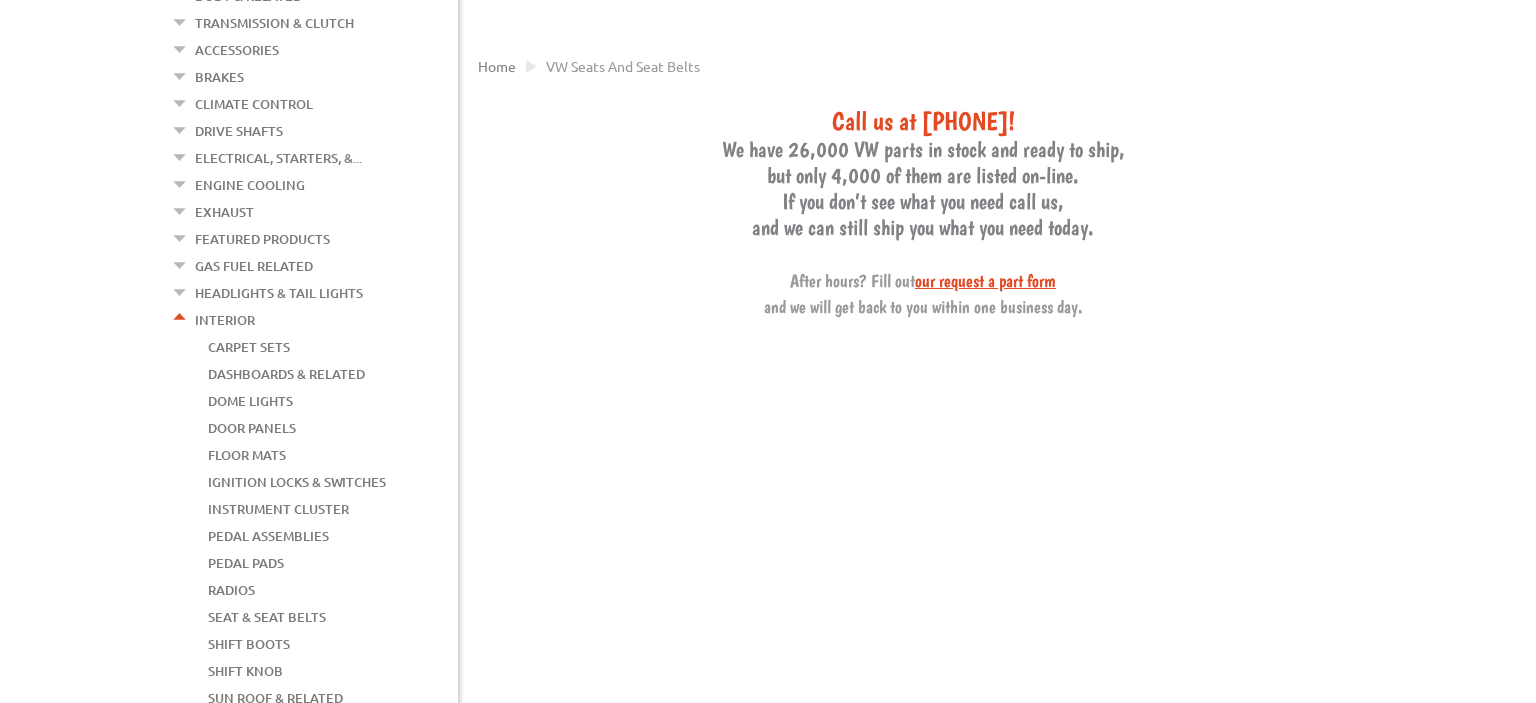click on "Dome Lights" at bounding box center [250, 401] 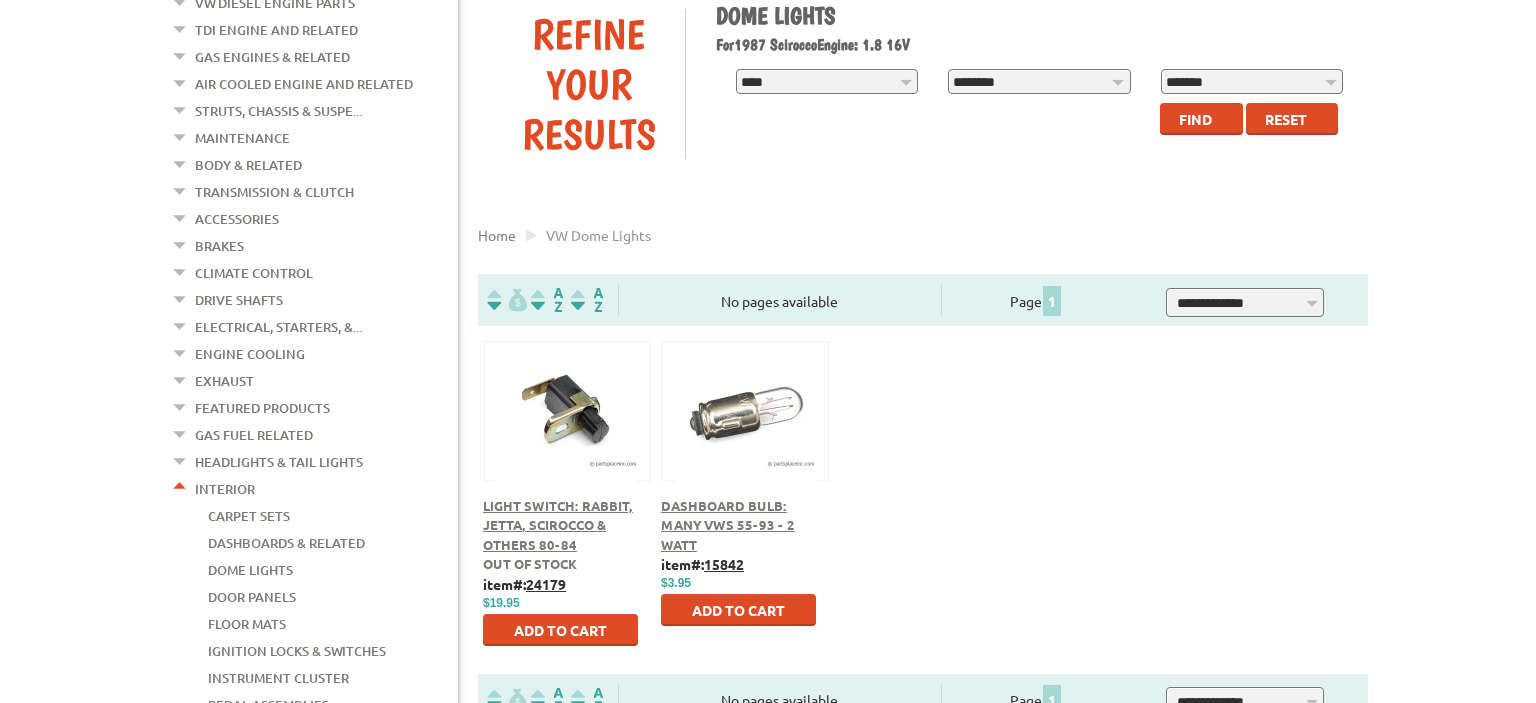 scroll, scrollTop: 264, scrollLeft: 0, axis: vertical 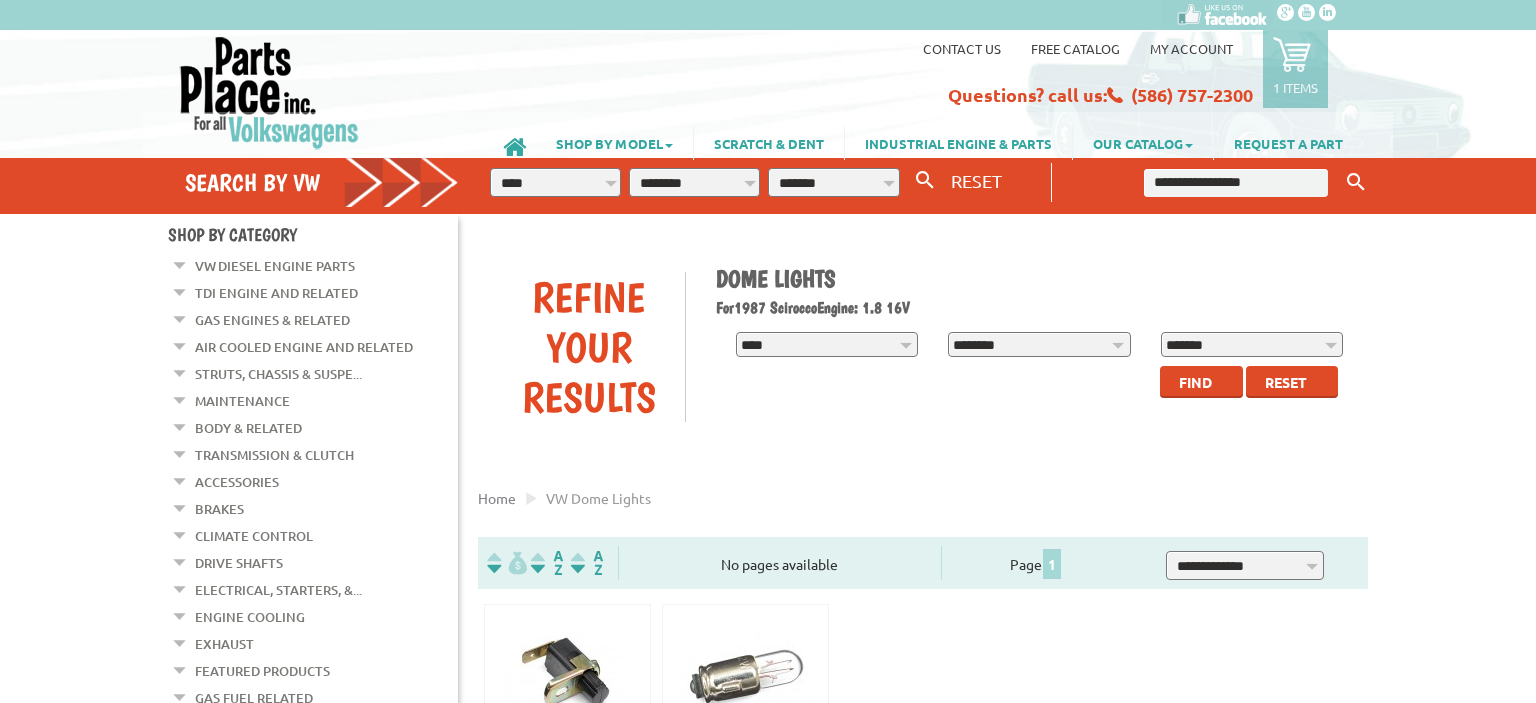 click at bounding box center (1236, 183) 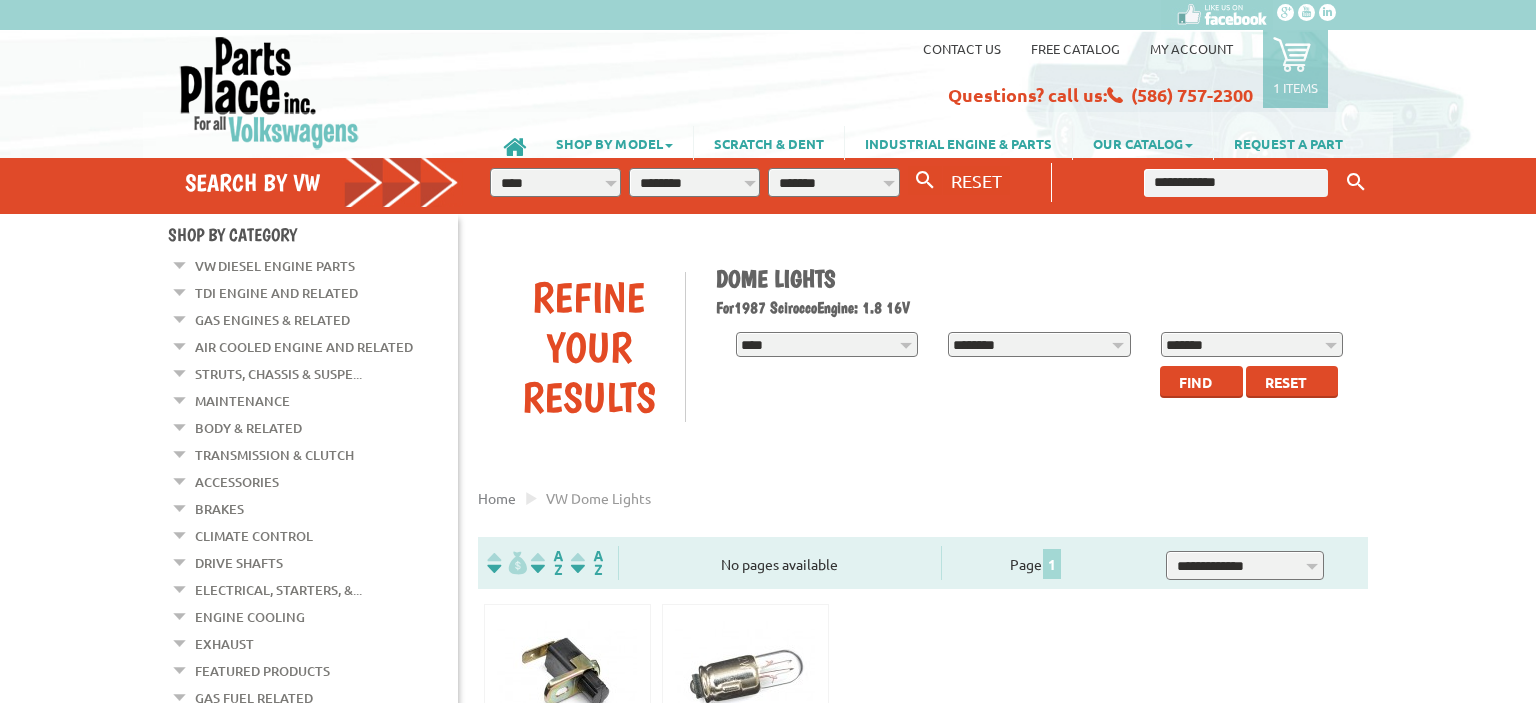 type on "**********" 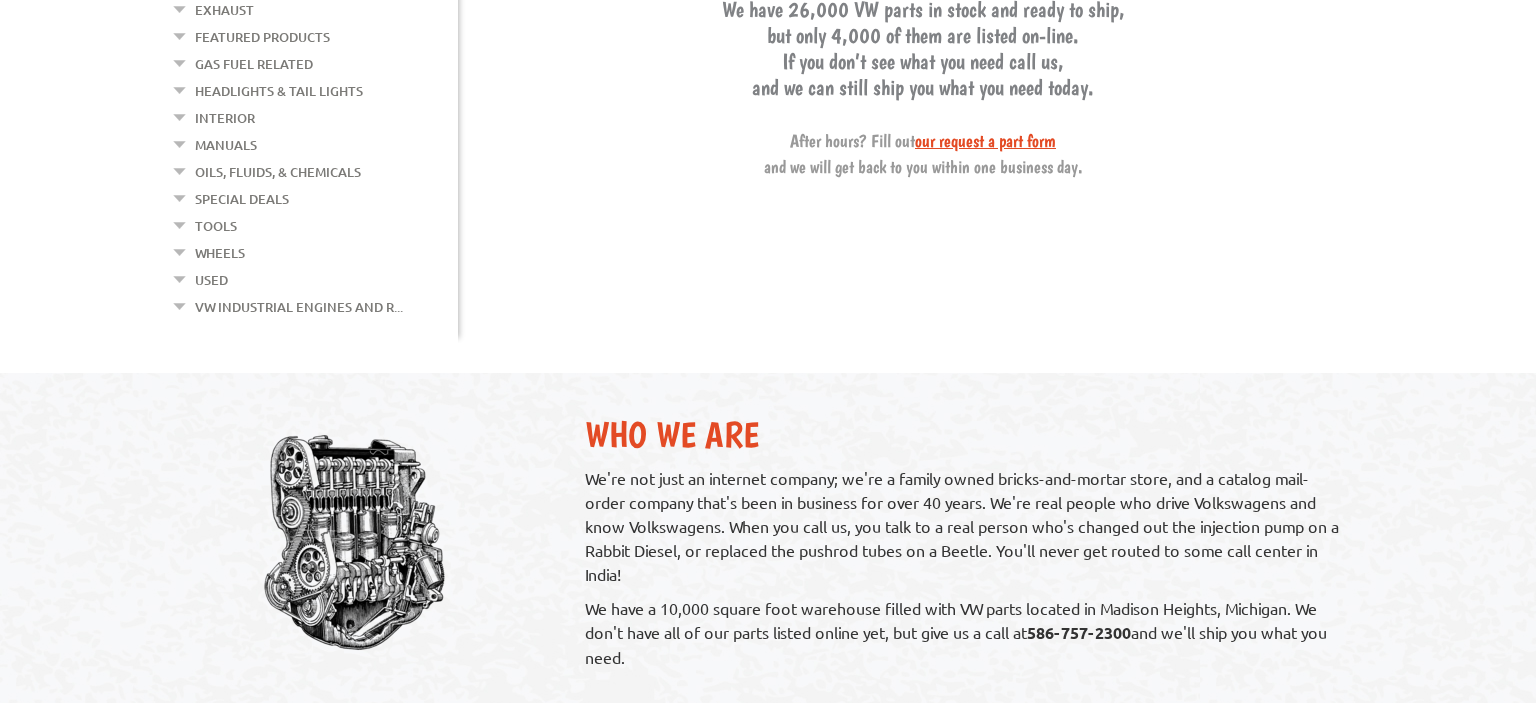 scroll, scrollTop: 635, scrollLeft: 0, axis: vertical 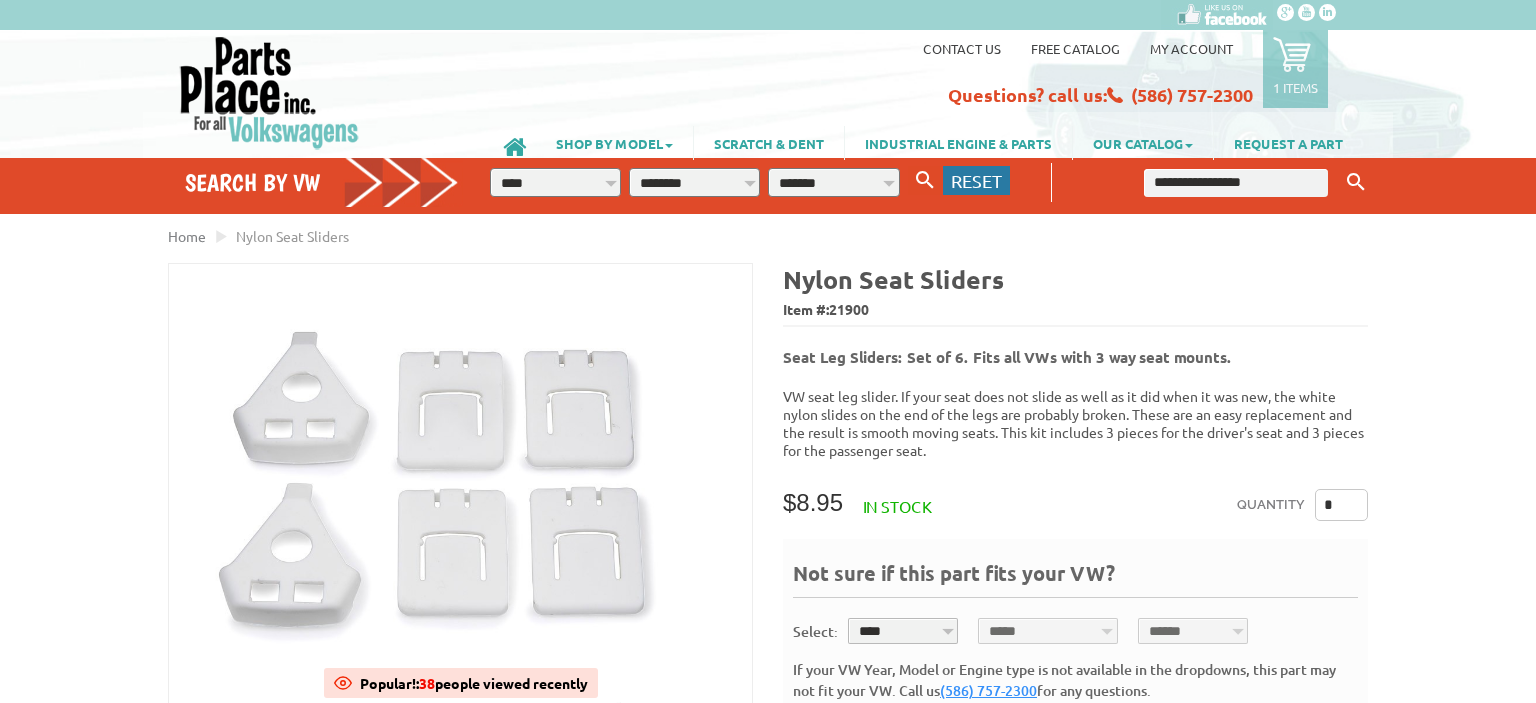 click on "RESET" at bounding box center [976, 180] 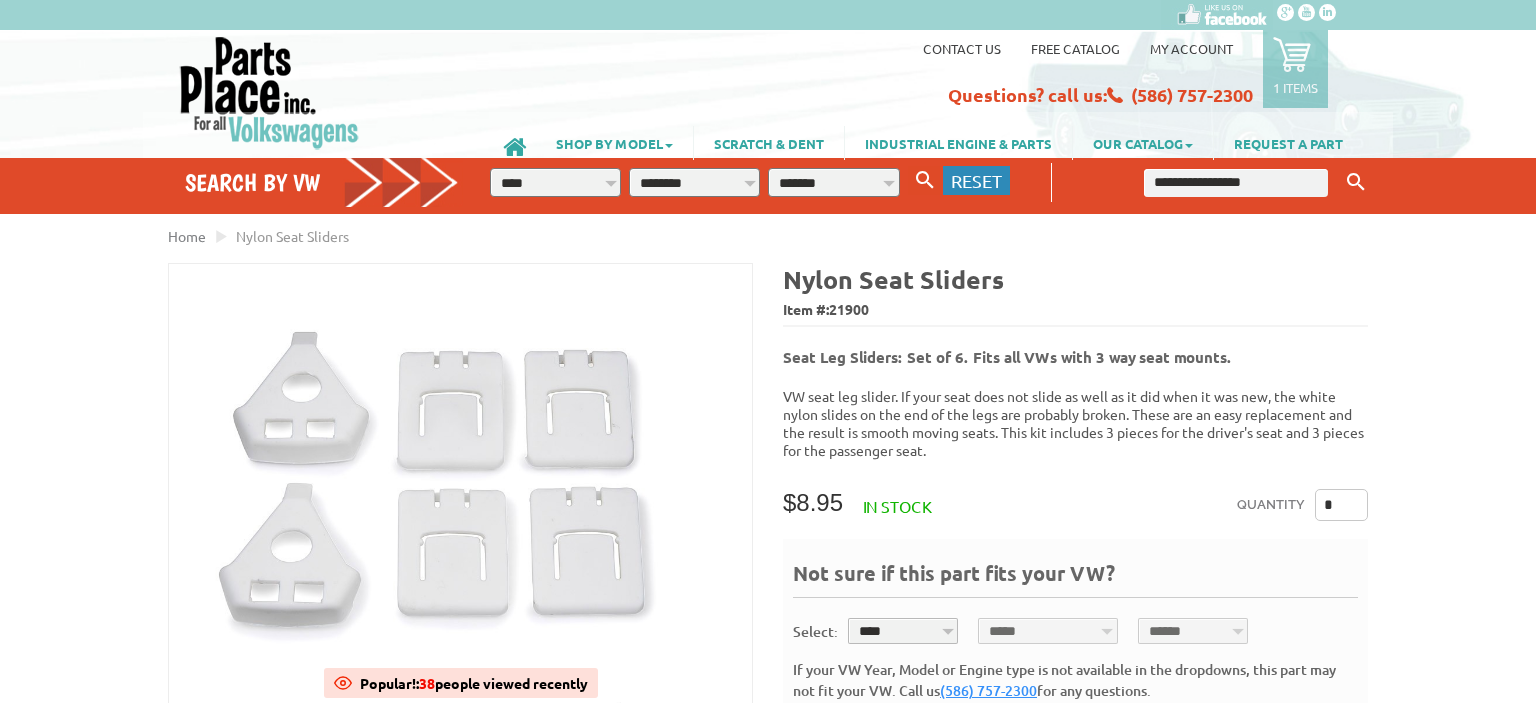select on "*" 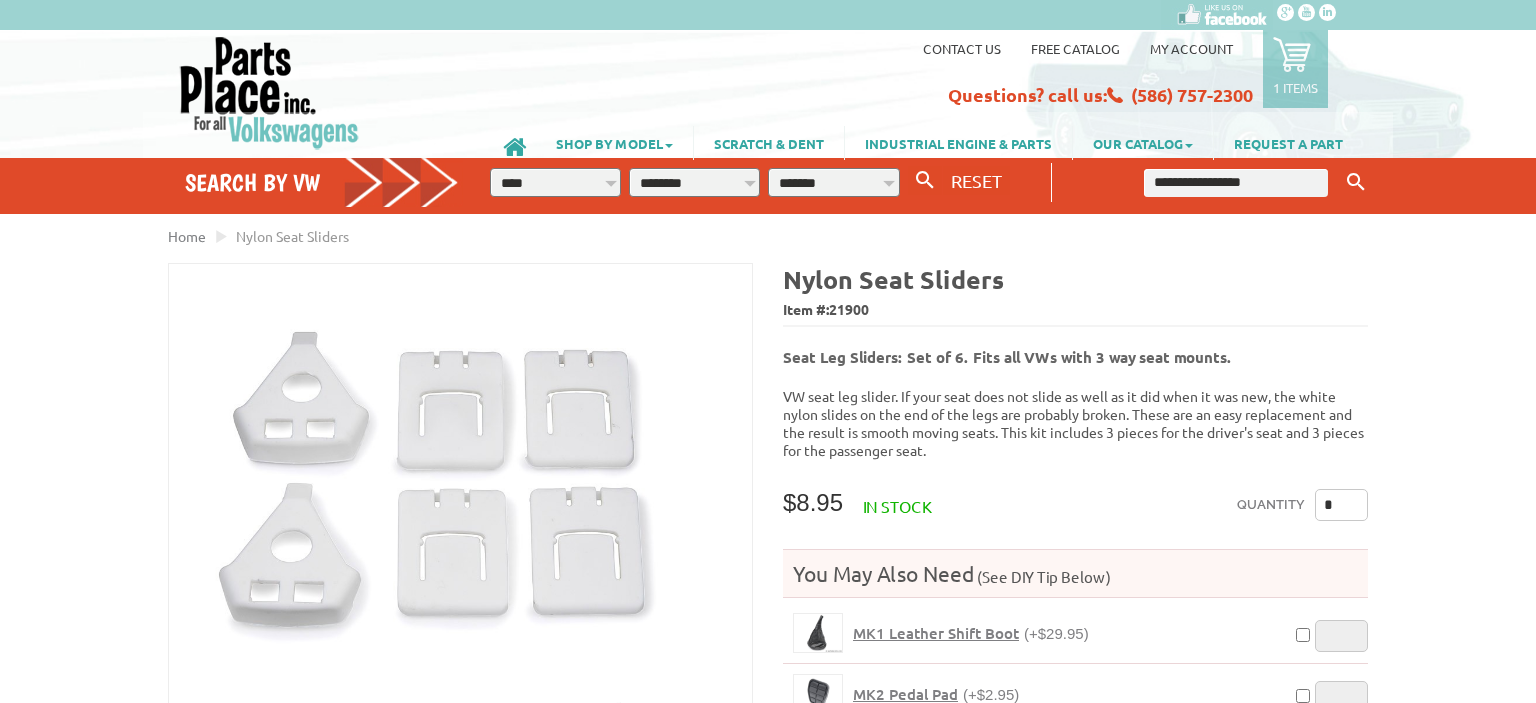 scroll, scrollTop: 0, scrollLeft: 0, axis: both 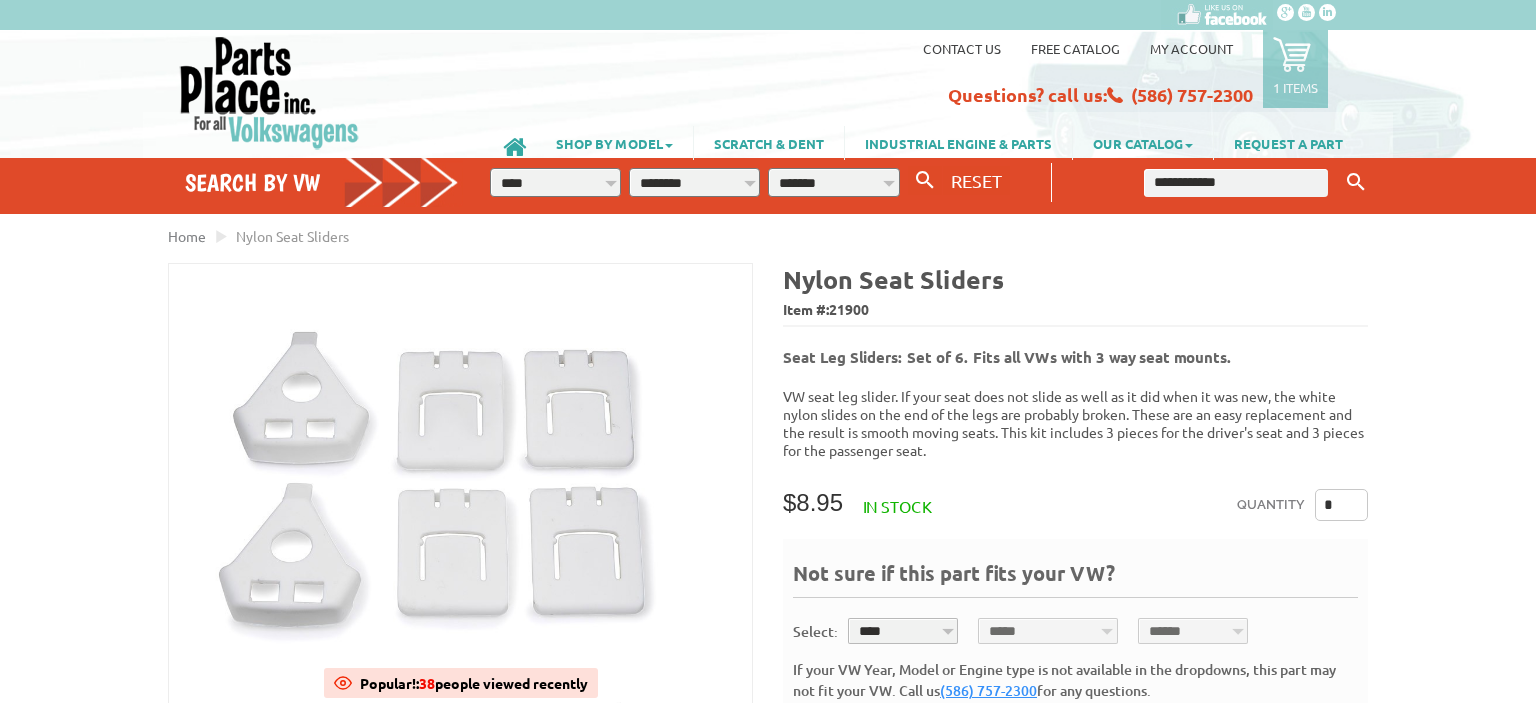 type on "**********" 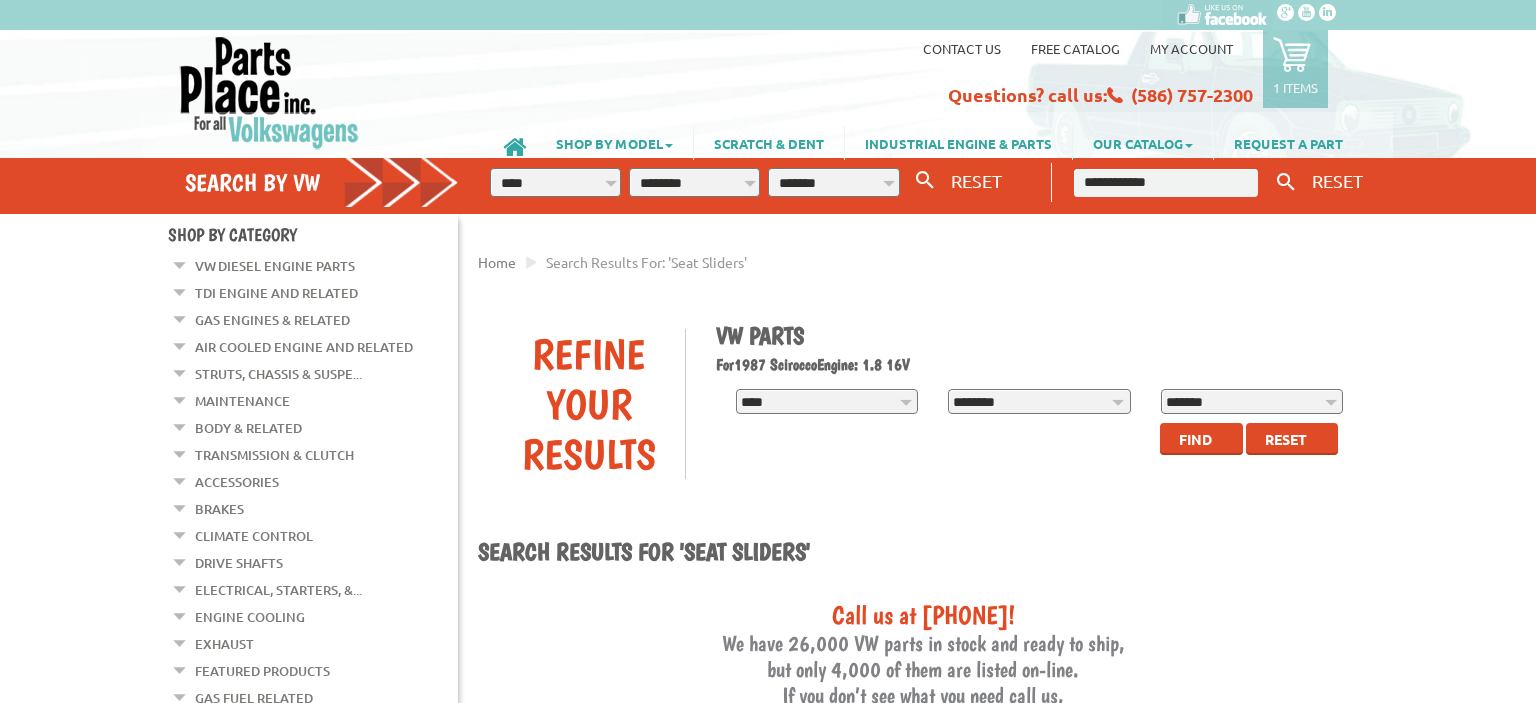 scroll, scrollTop: 0, scrollLeft: 0, axis: both 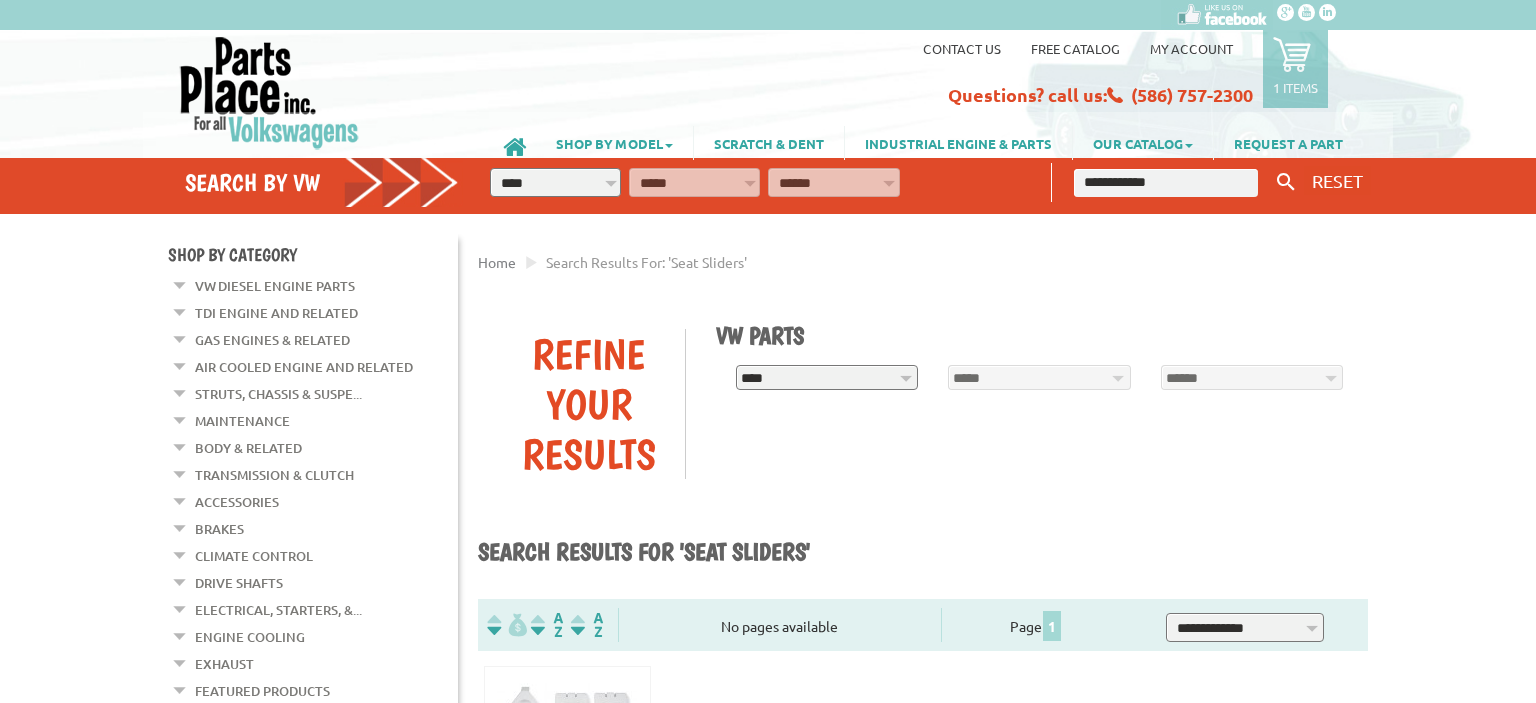 drag, startPoint x: 1168, startPoint y: 189, endPoint x: 954, endPoint y: 176, distance: 214.3945 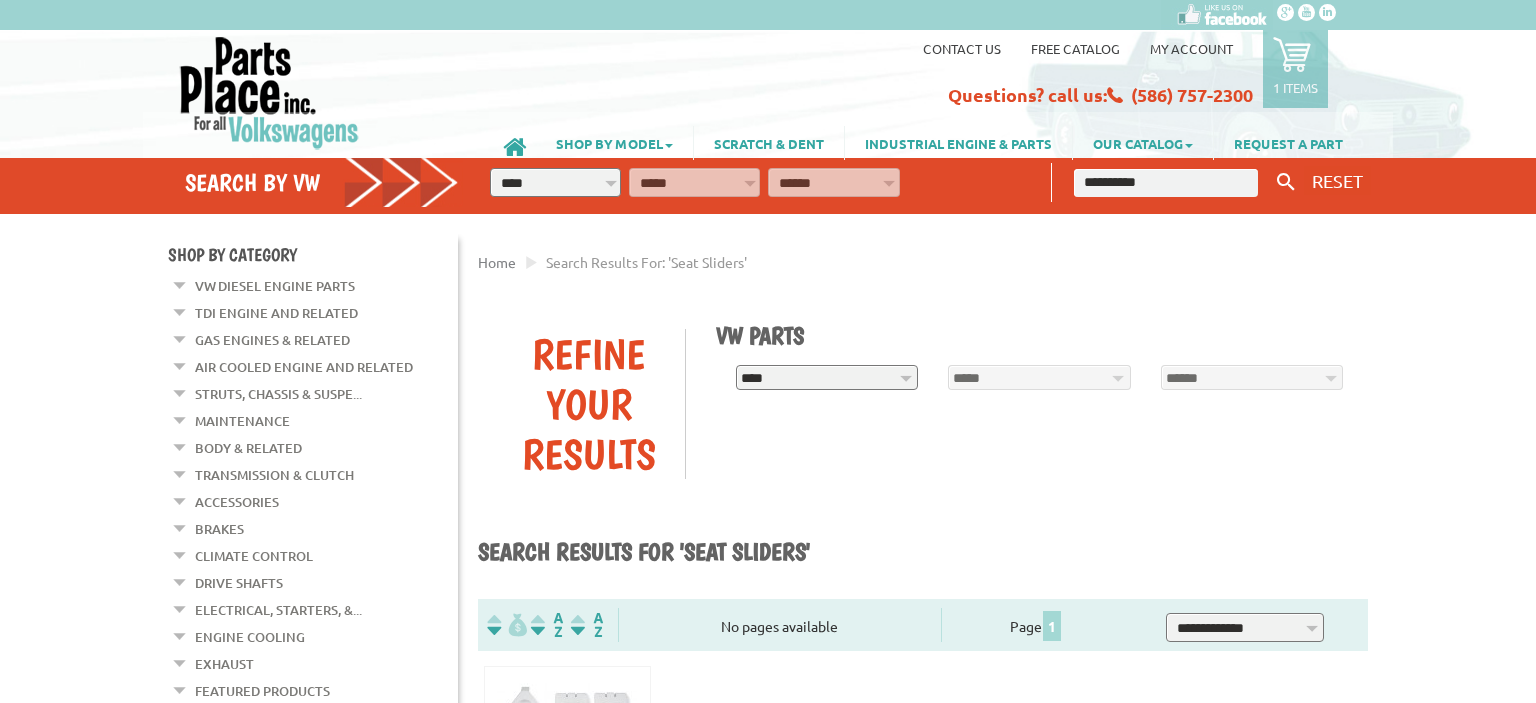 type on "**********" 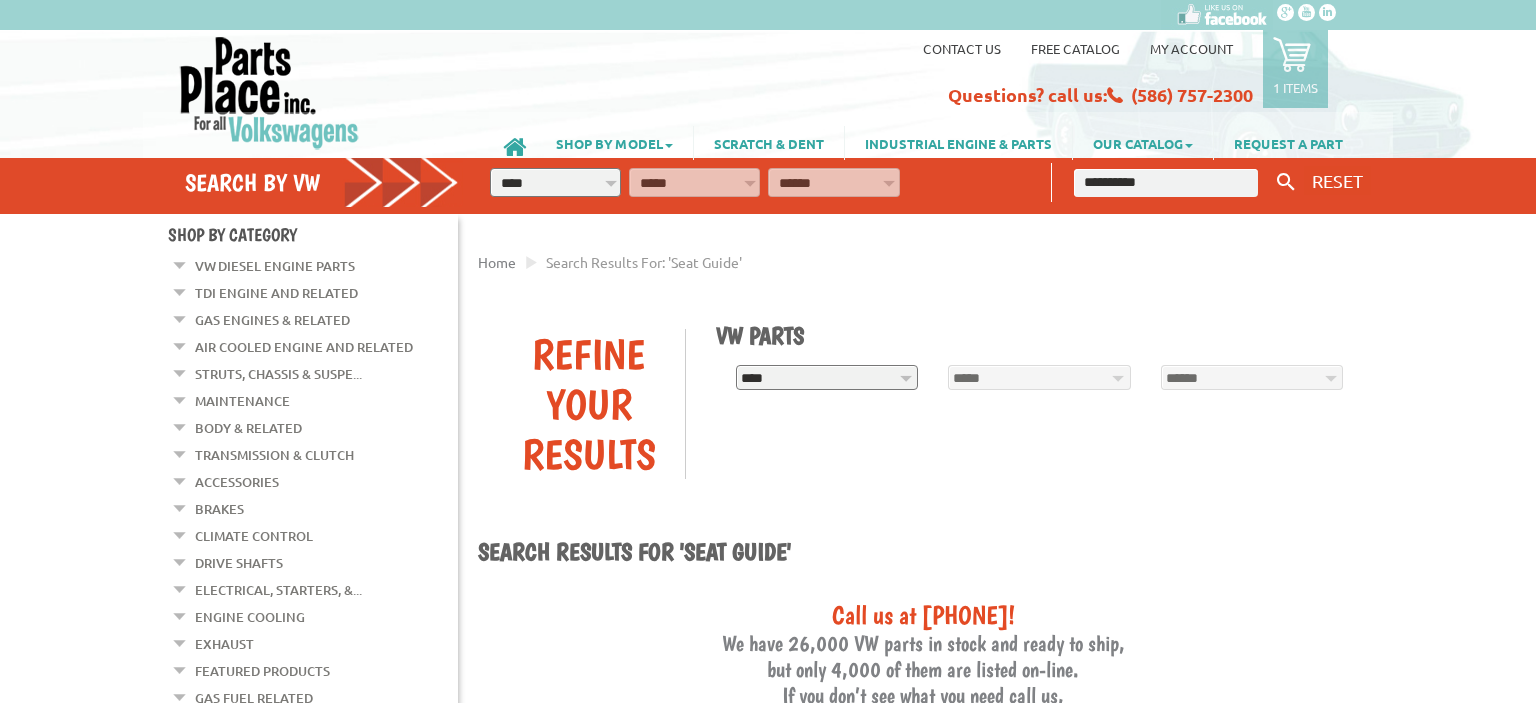 scroll, scrollTop: 0, scrollLeft: 0, axis: both 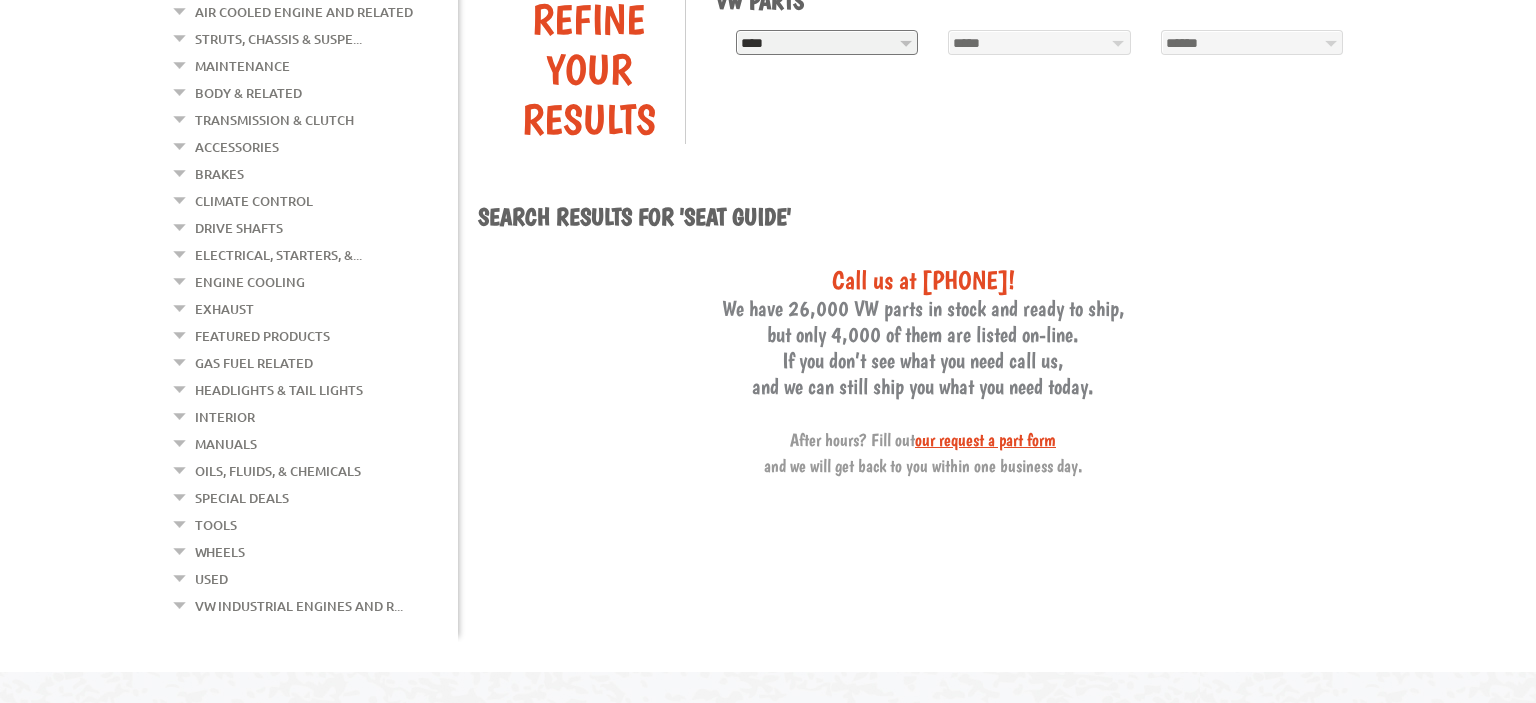 click at bounding box center (180, -74) 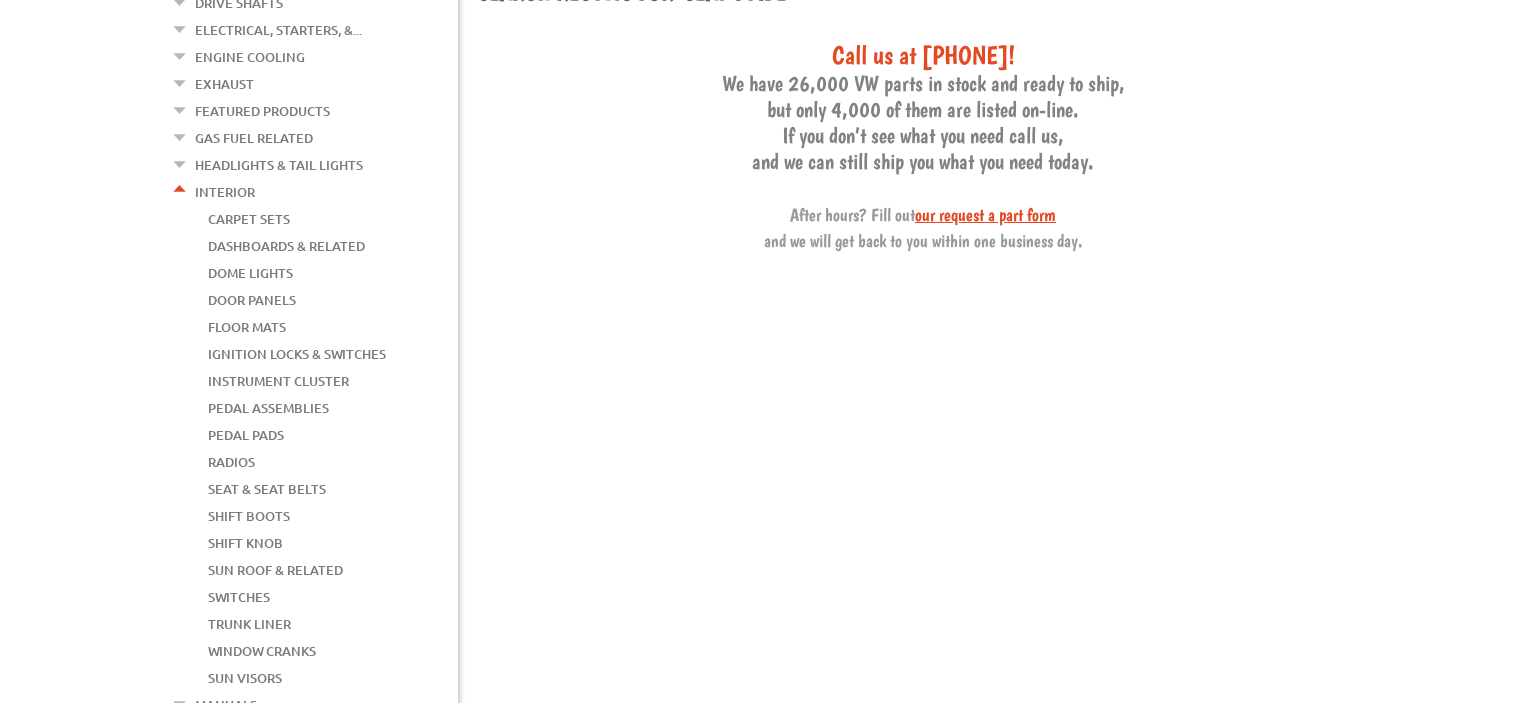 scroll, scrollTop: 626, scrollLeft: 0, axis: vertical 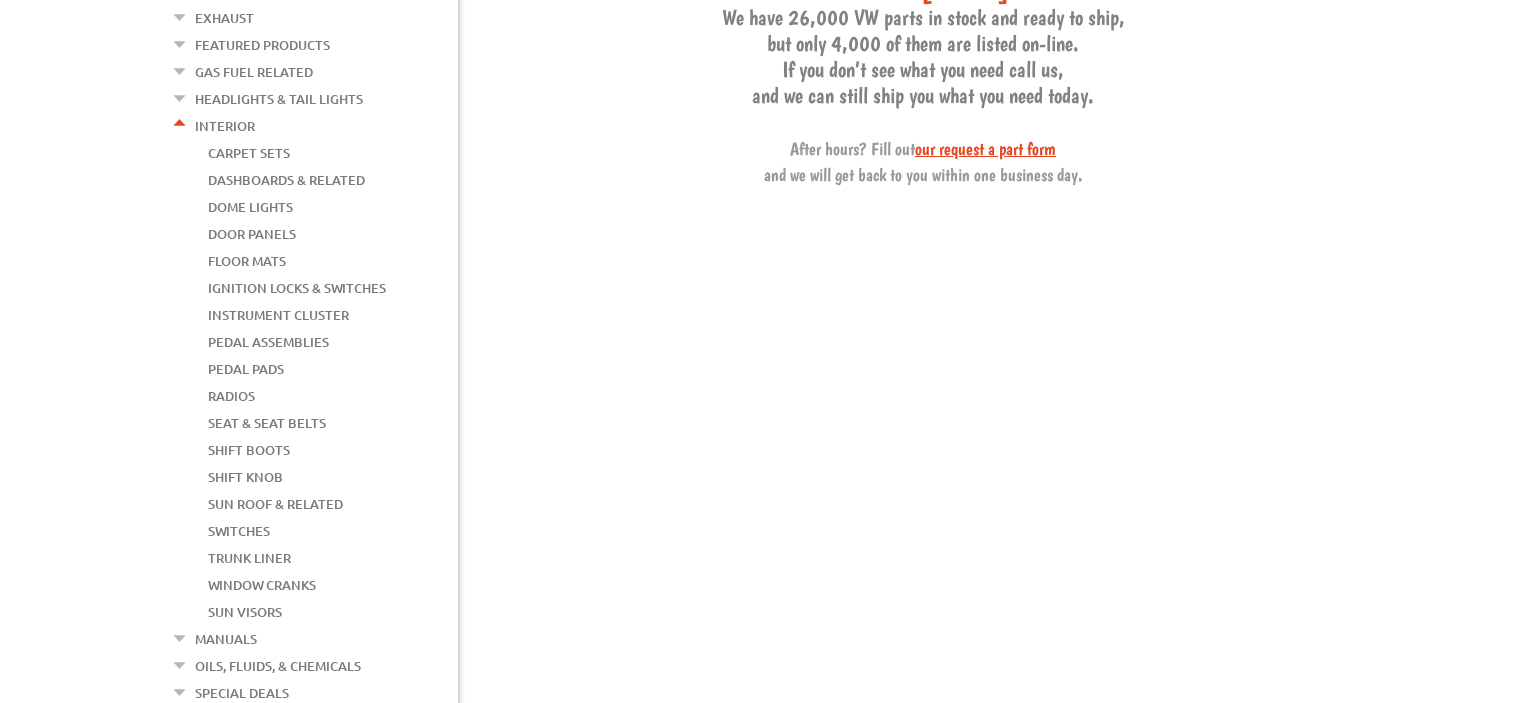 click on "Seat & Seat Belts" at bounding box center [267, 423] 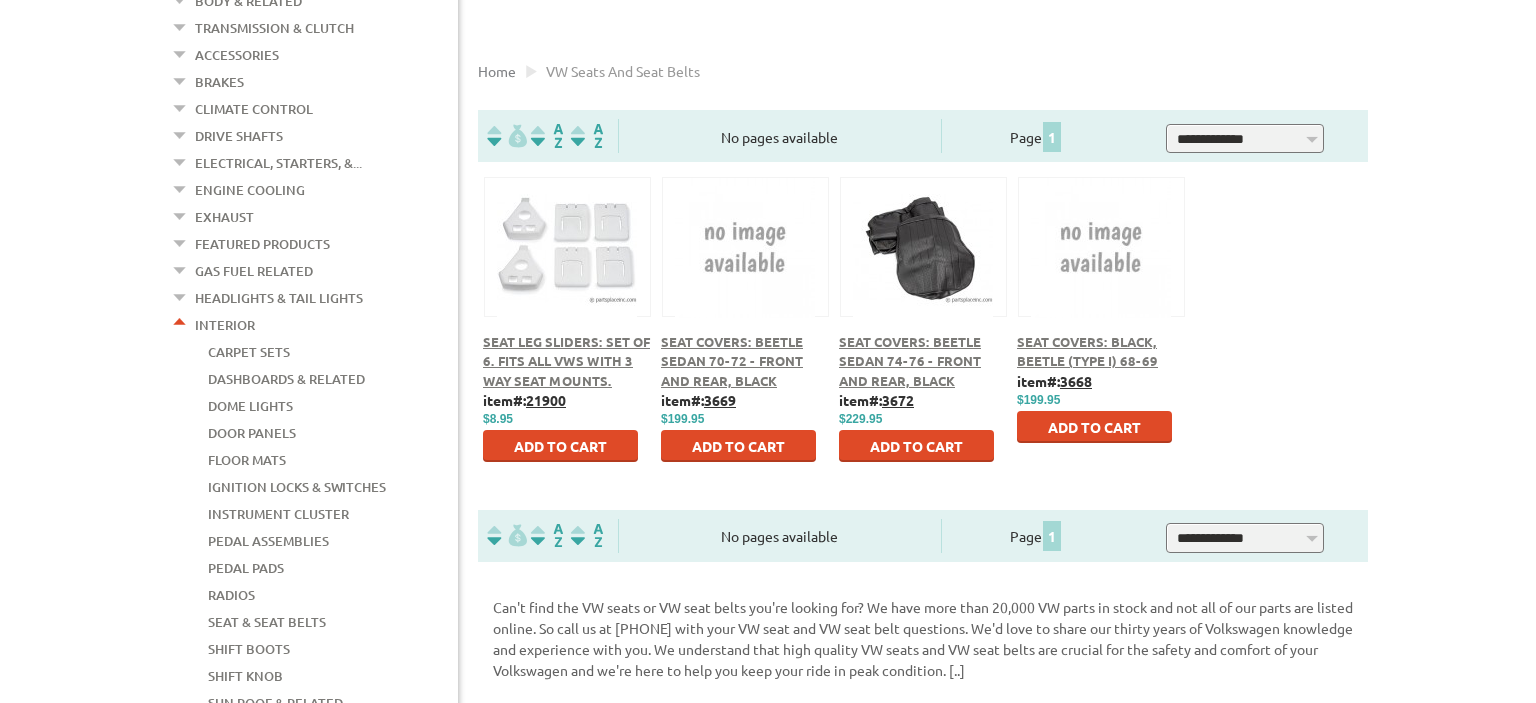 scroll, scrollTop: 428, scrollLeft: 0, axis: vertical 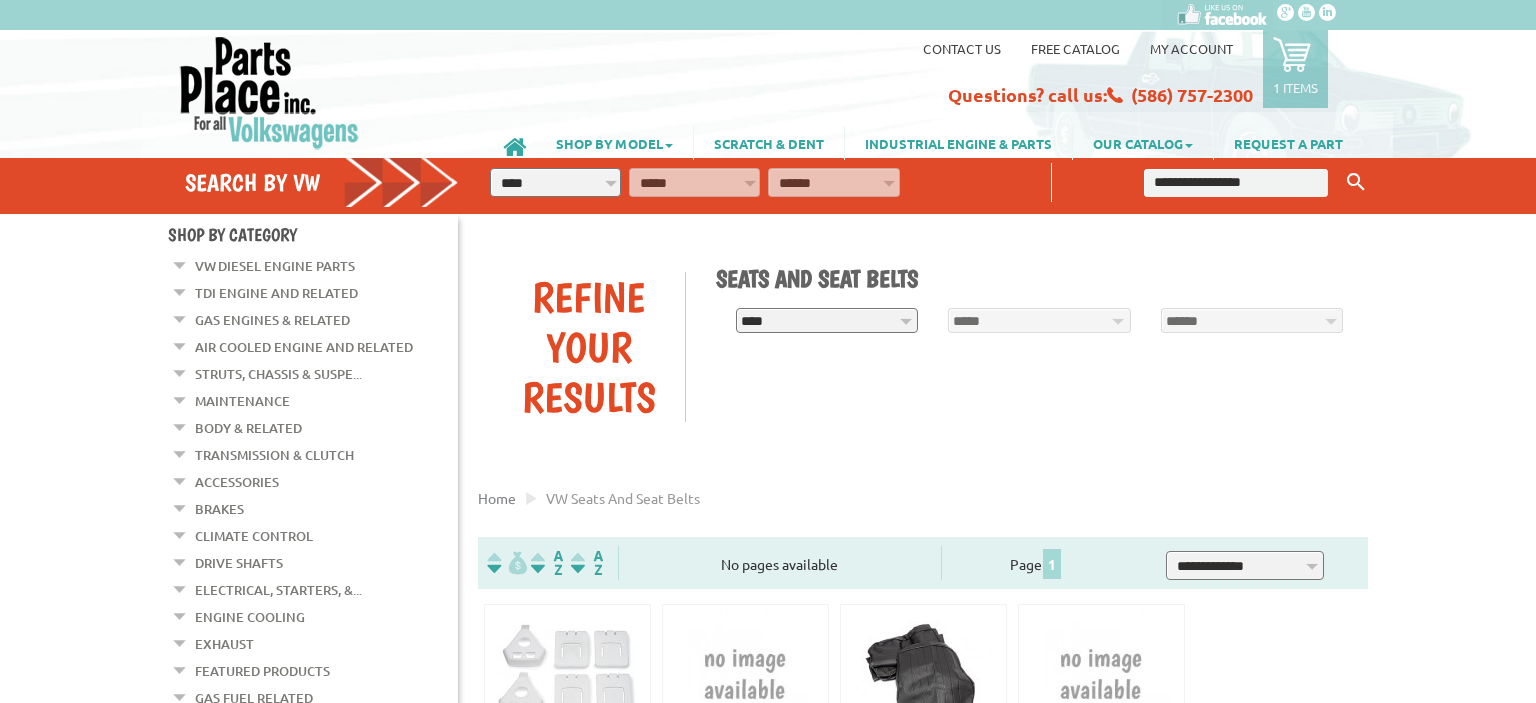 click at bounding box center [1292, 54] 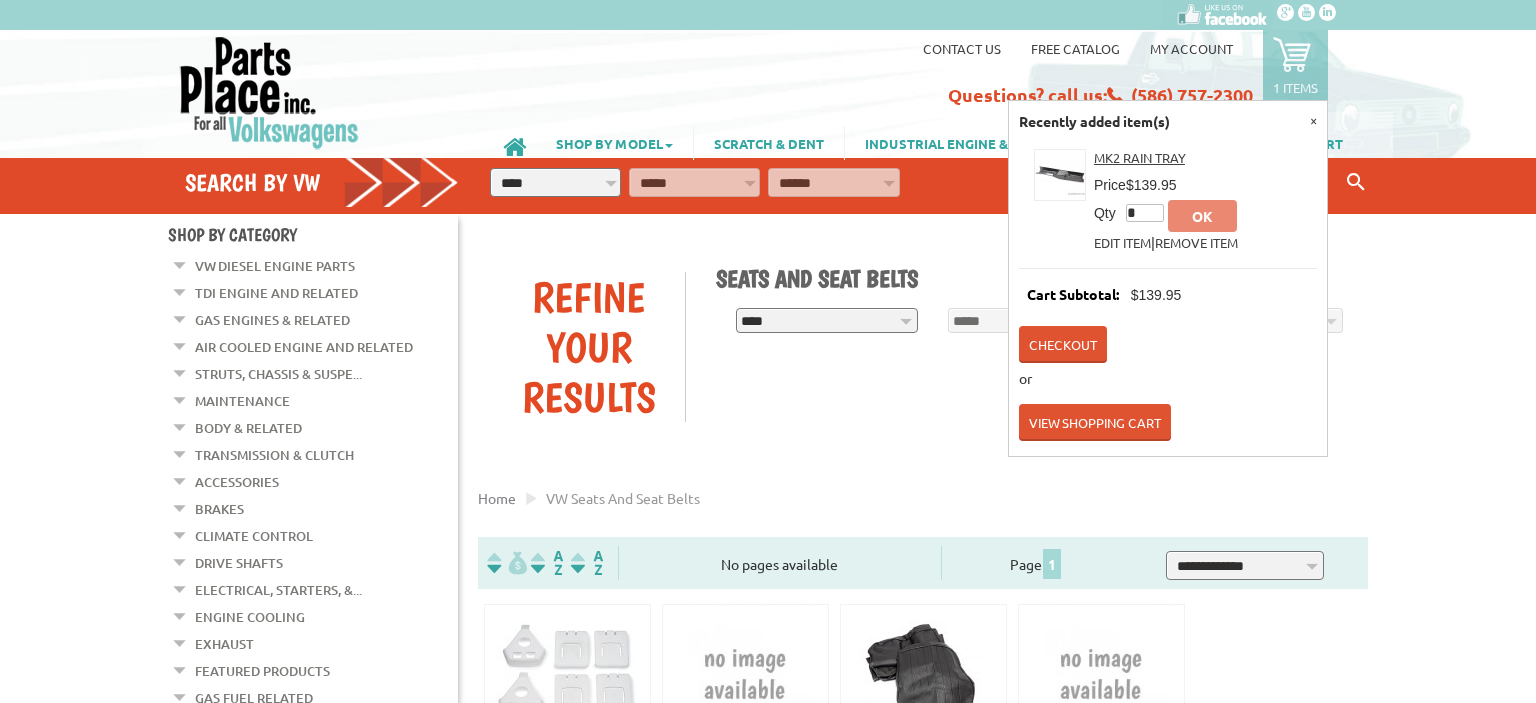 click at bounding box center (1292, 54) 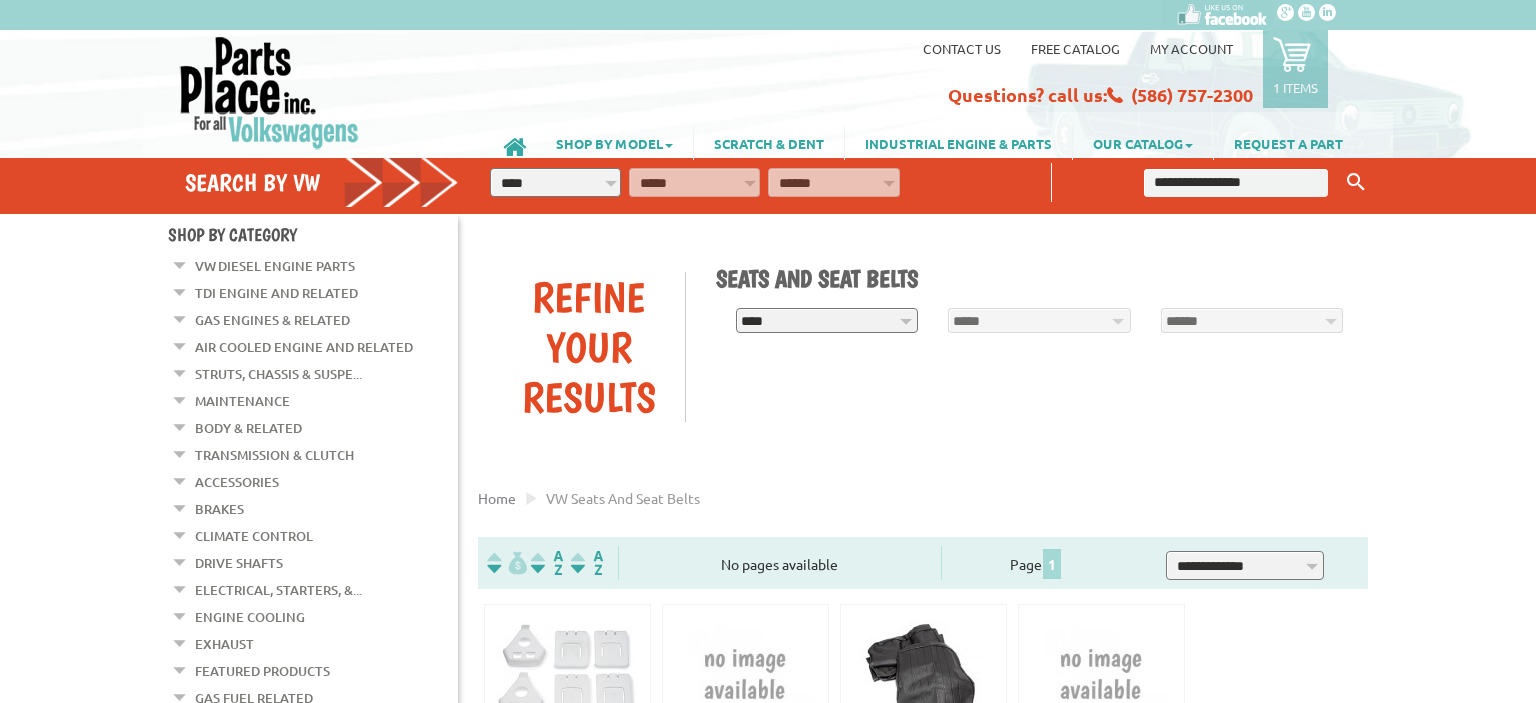 click at bounding box center (1292, 54) 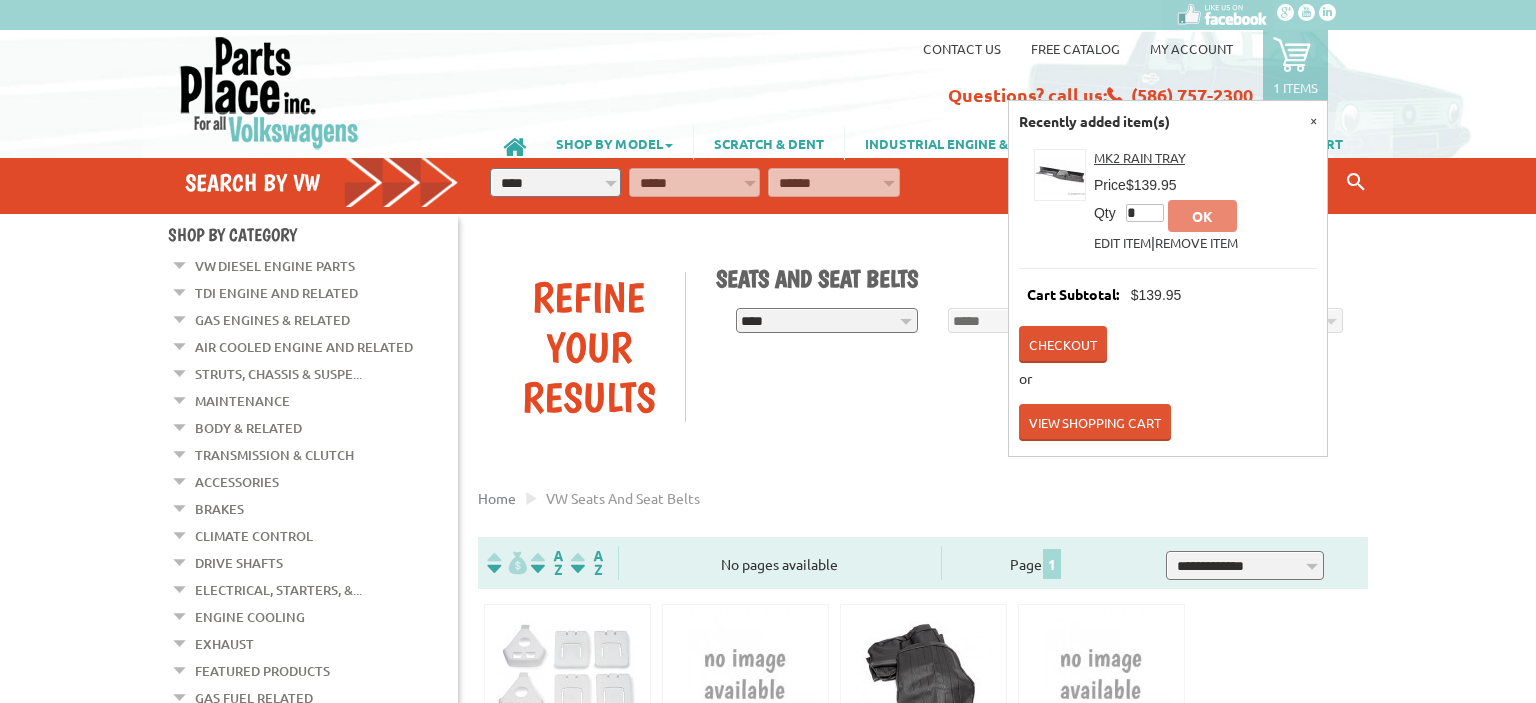 click on "View Shopping Cart" at bounding box center (1095, 422) 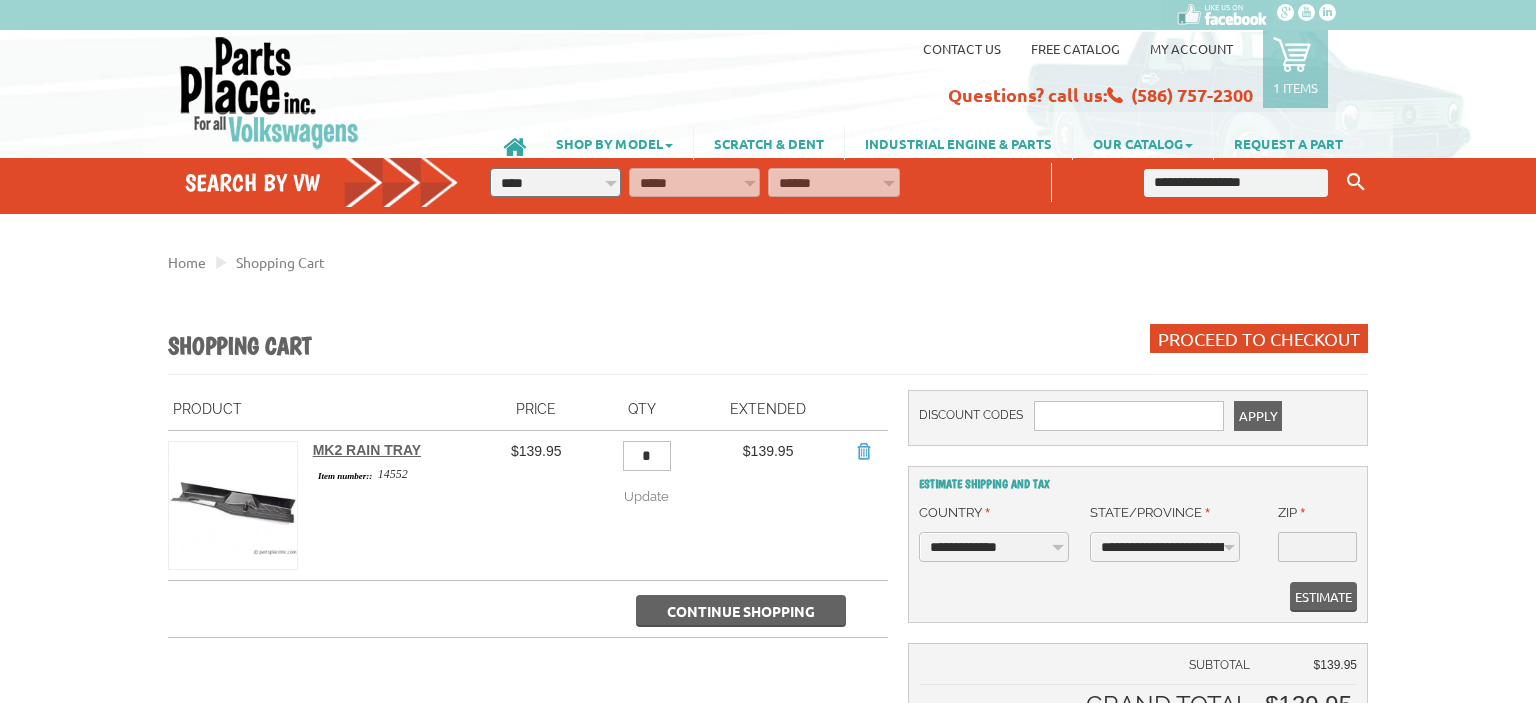 scroll, scrollTop: 0, scrollLeft: 0, axis: both 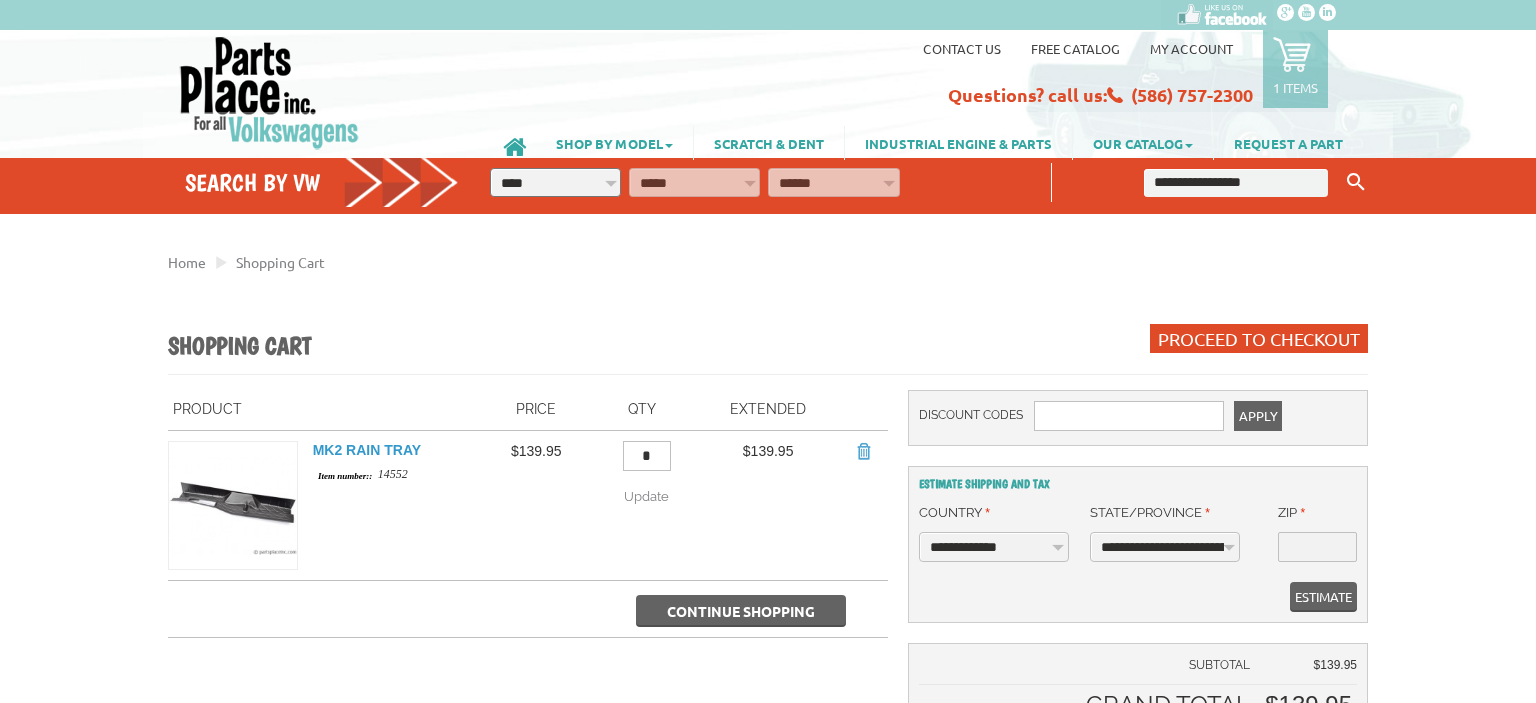 click on "MK2 Rain Tray" at bounding box center [367, 450] 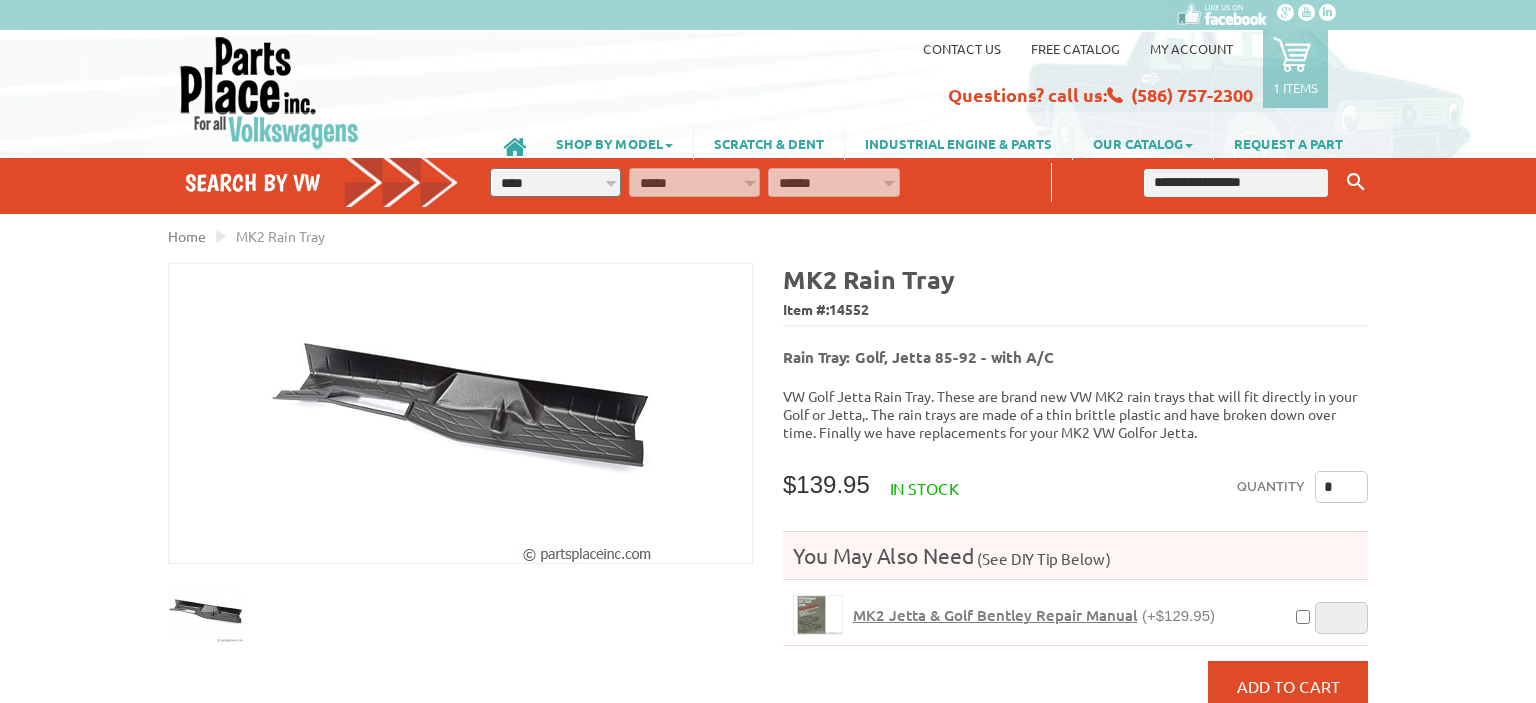 scroll, scrollTop: 0, scrollLeft: 0, axis: both 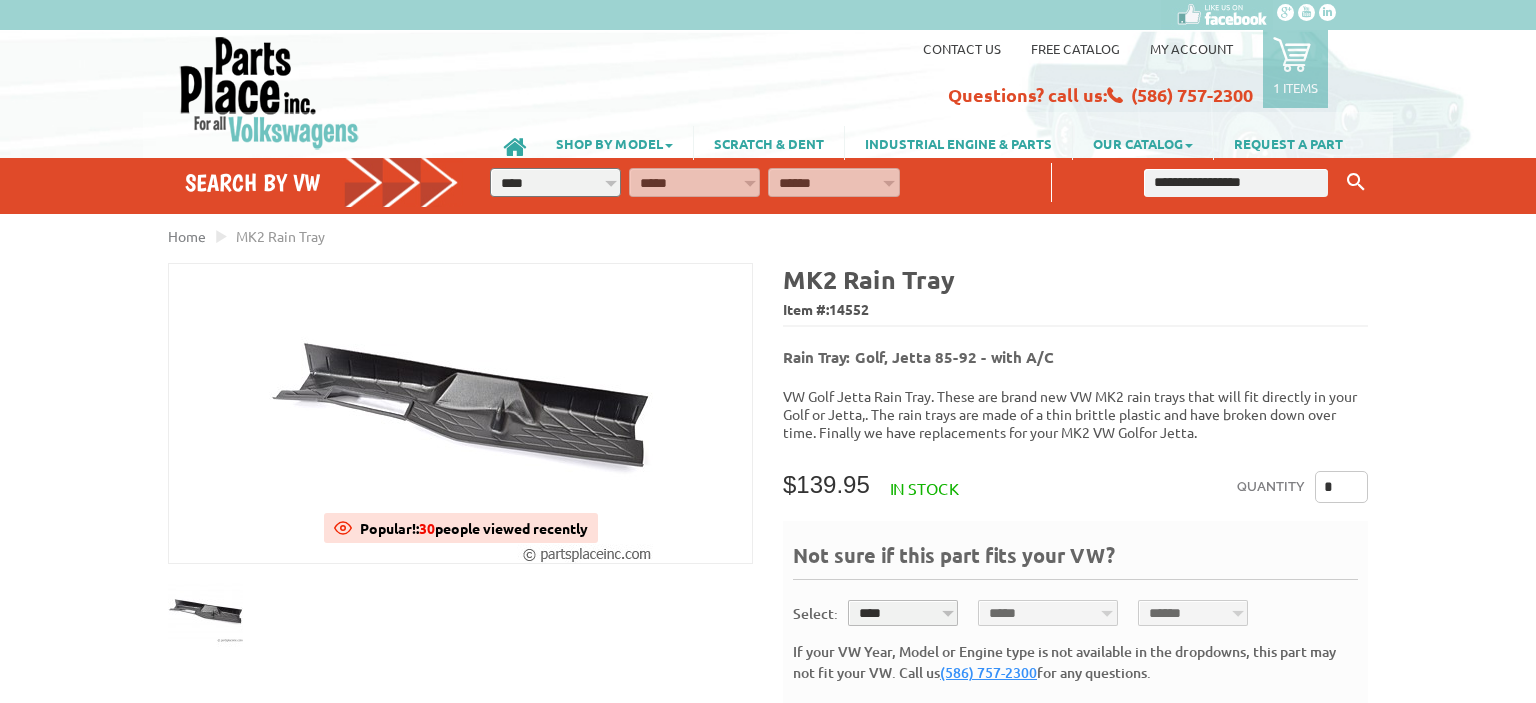 click on "****" at bounding box center [903, 613] 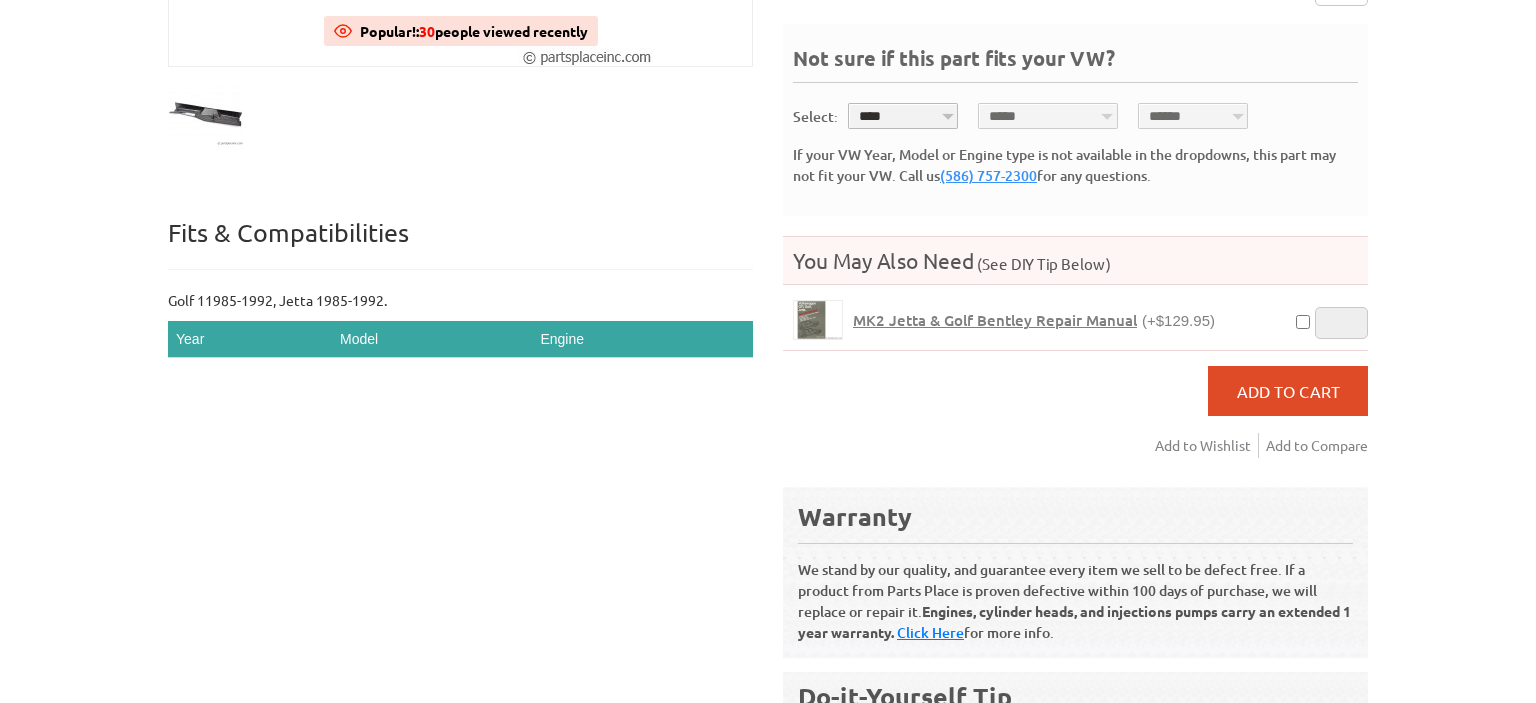 scroll, scrollTop: 542, scrollLeft: 0, axis: vertical 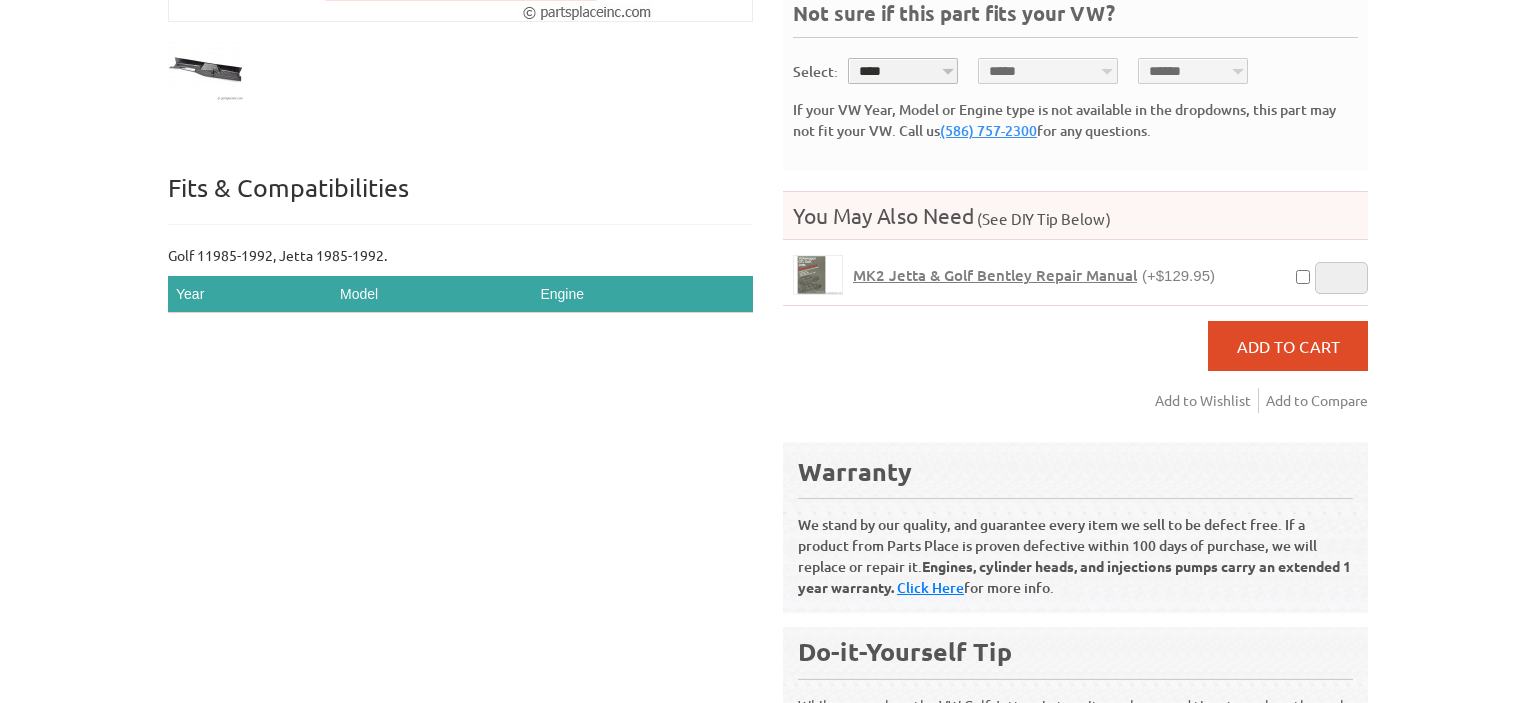click on "****" at bounding box center [903, 71] 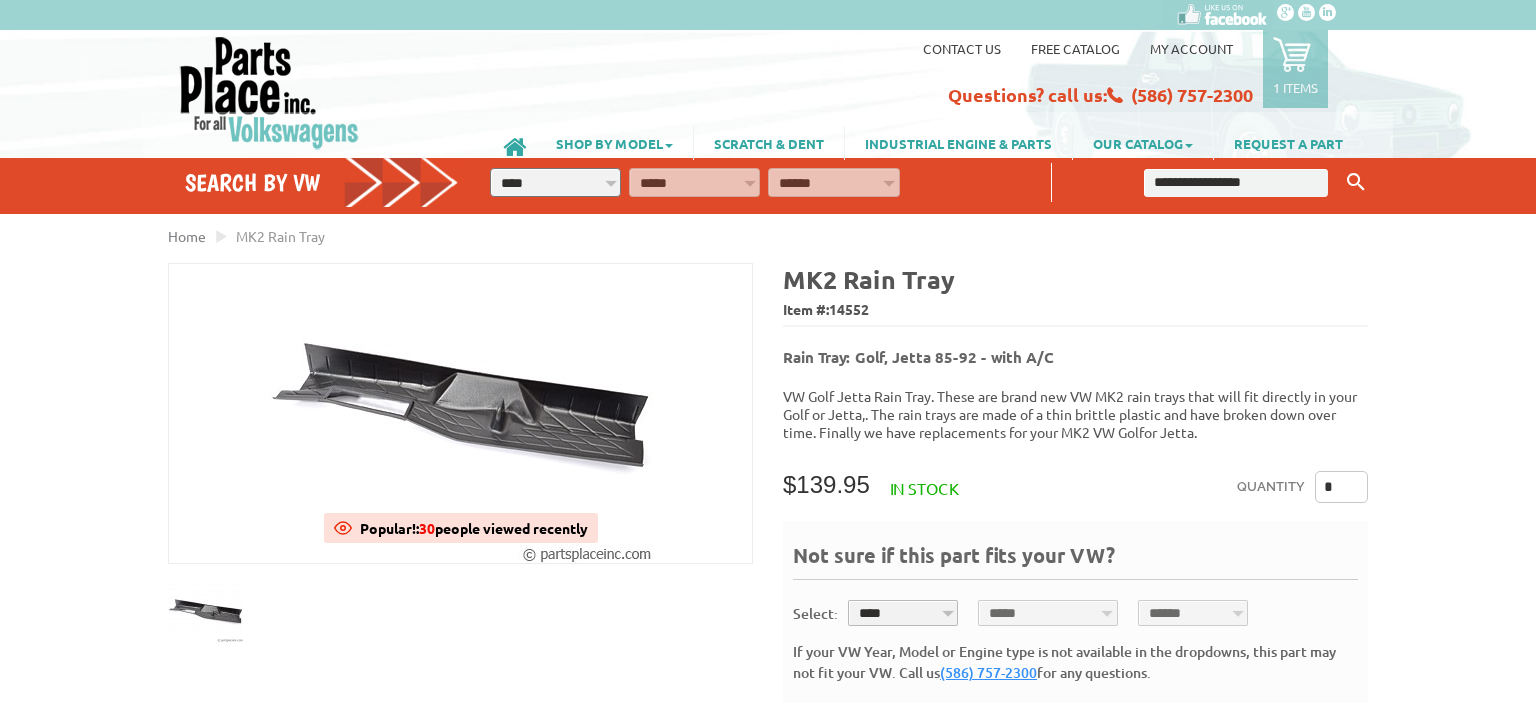 click at bounding box center (1236, 183) 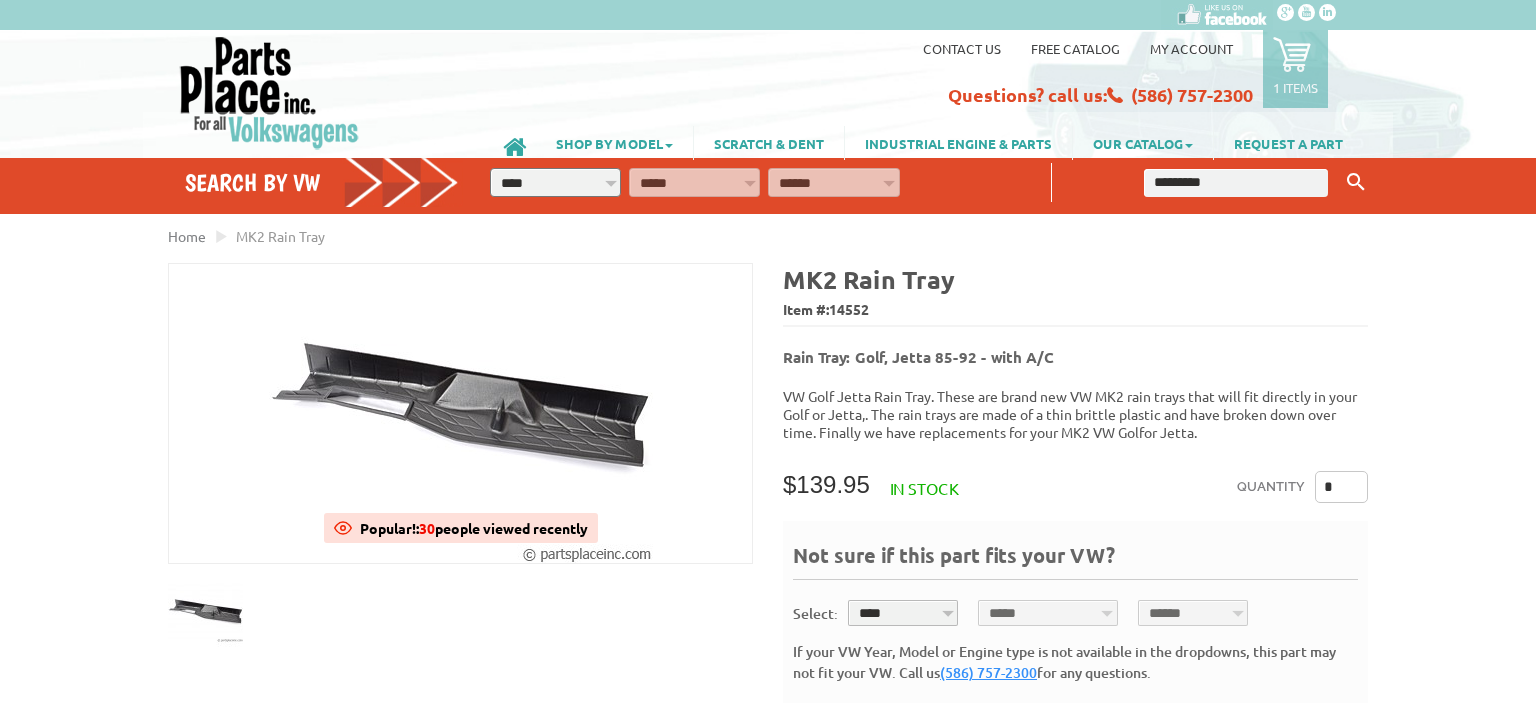 type on "*********" 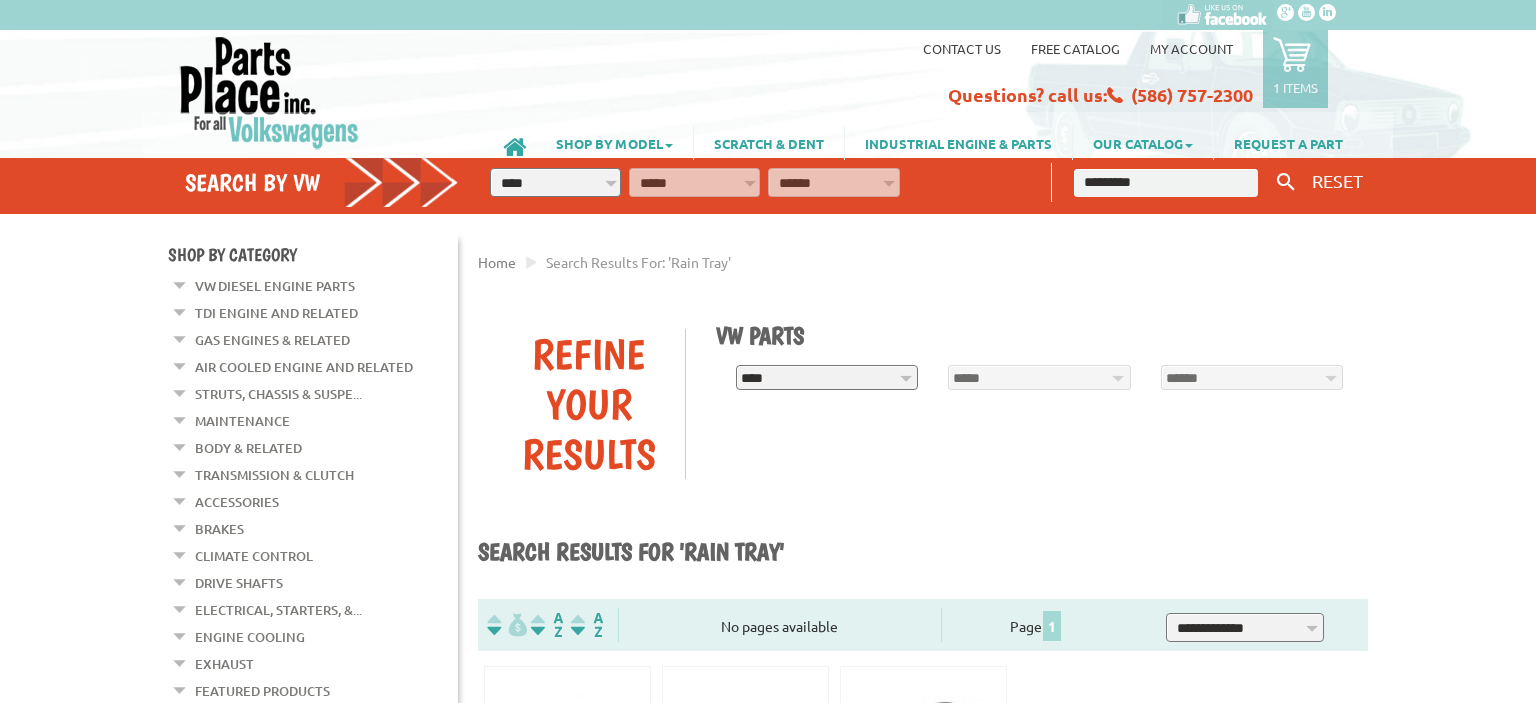scroll, scrollTop: 435, scrollLeft: 0, axis: vertical 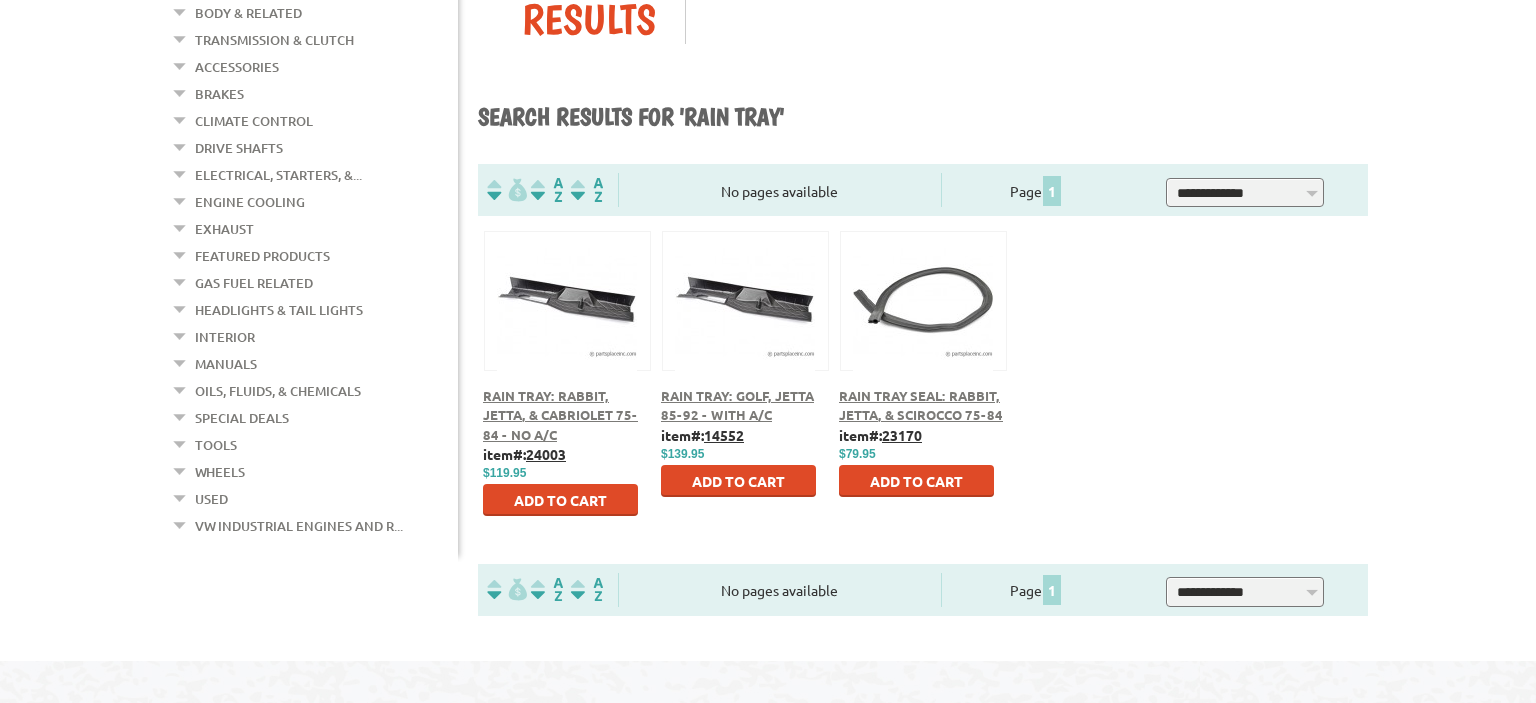 click on "Rain Tray: Golf, Jetta 85-92 - with A/C" at bounding box center [737, 405] 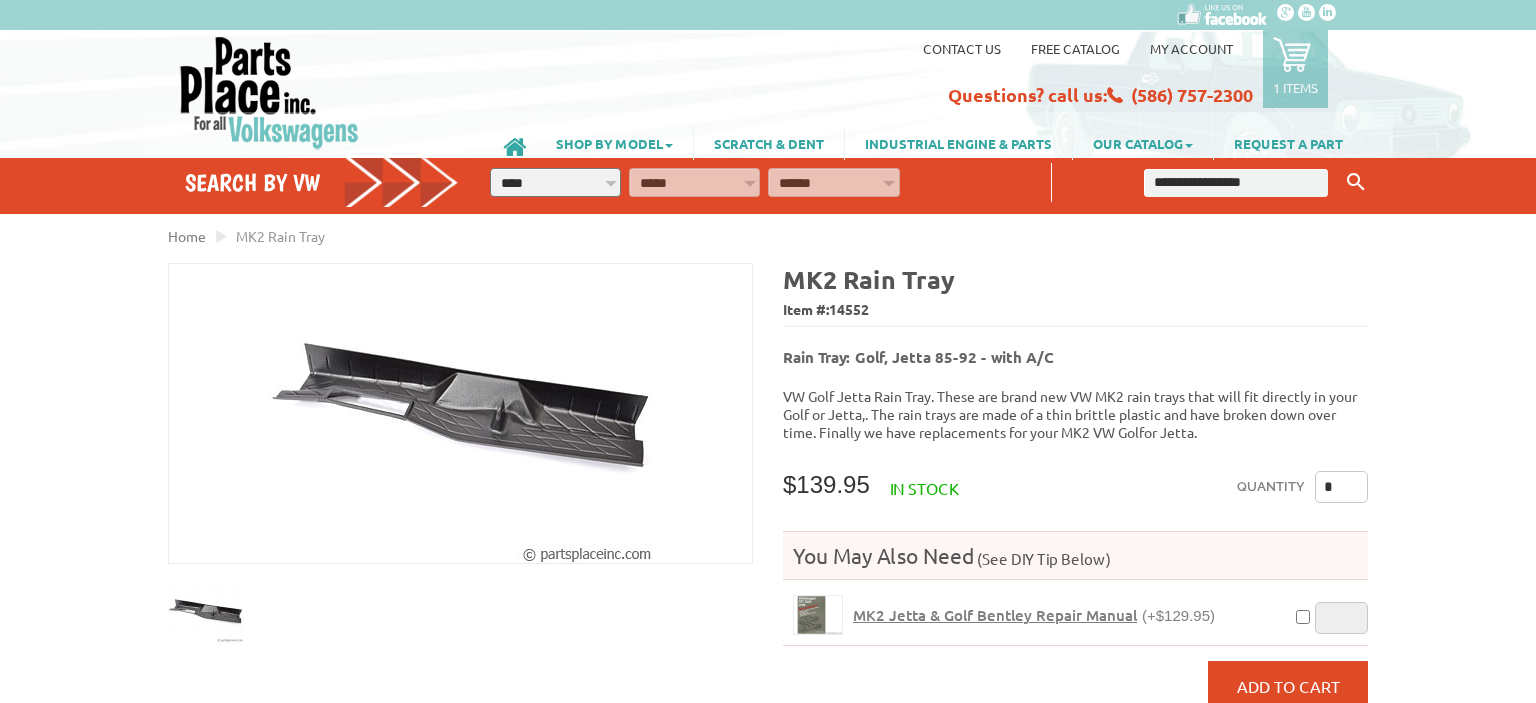 scroll, scrollTop: 0, scrollLeft: 0, axis: both 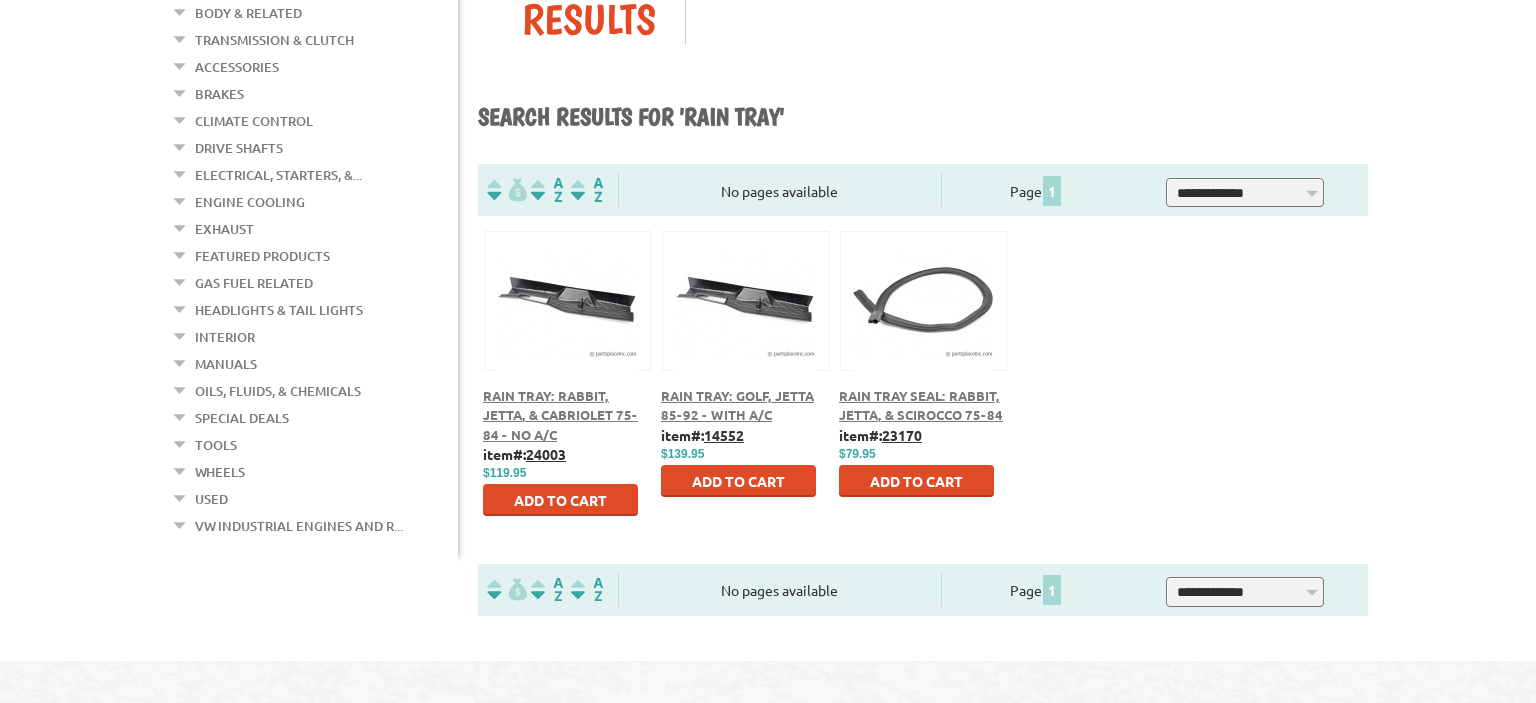click on "Rain Tray: Rabbit, Jetta, & Cabriolet 75-84 - No A/C" at bounding box center (560, 415) 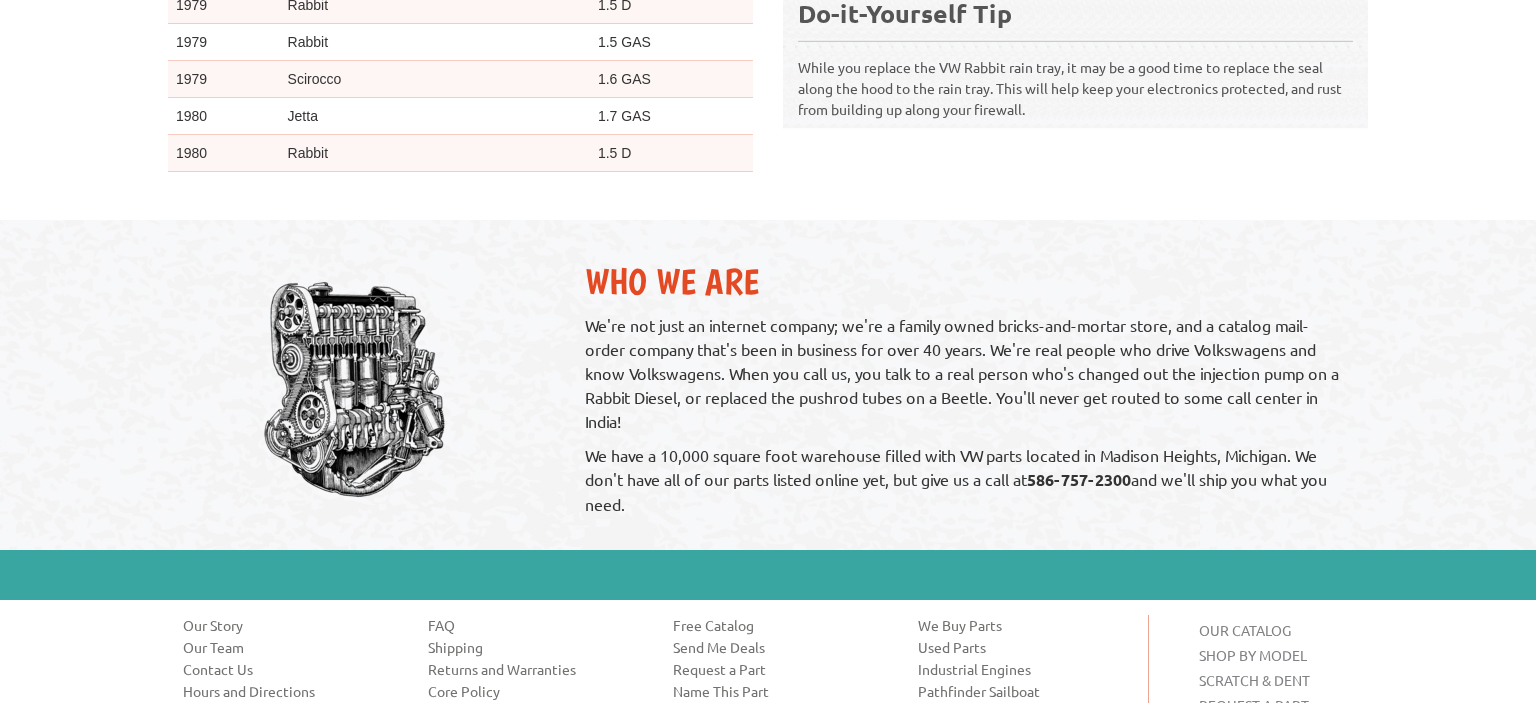 scroll, scrollTop: 1258, scrollLeft: 0, axis: vertical 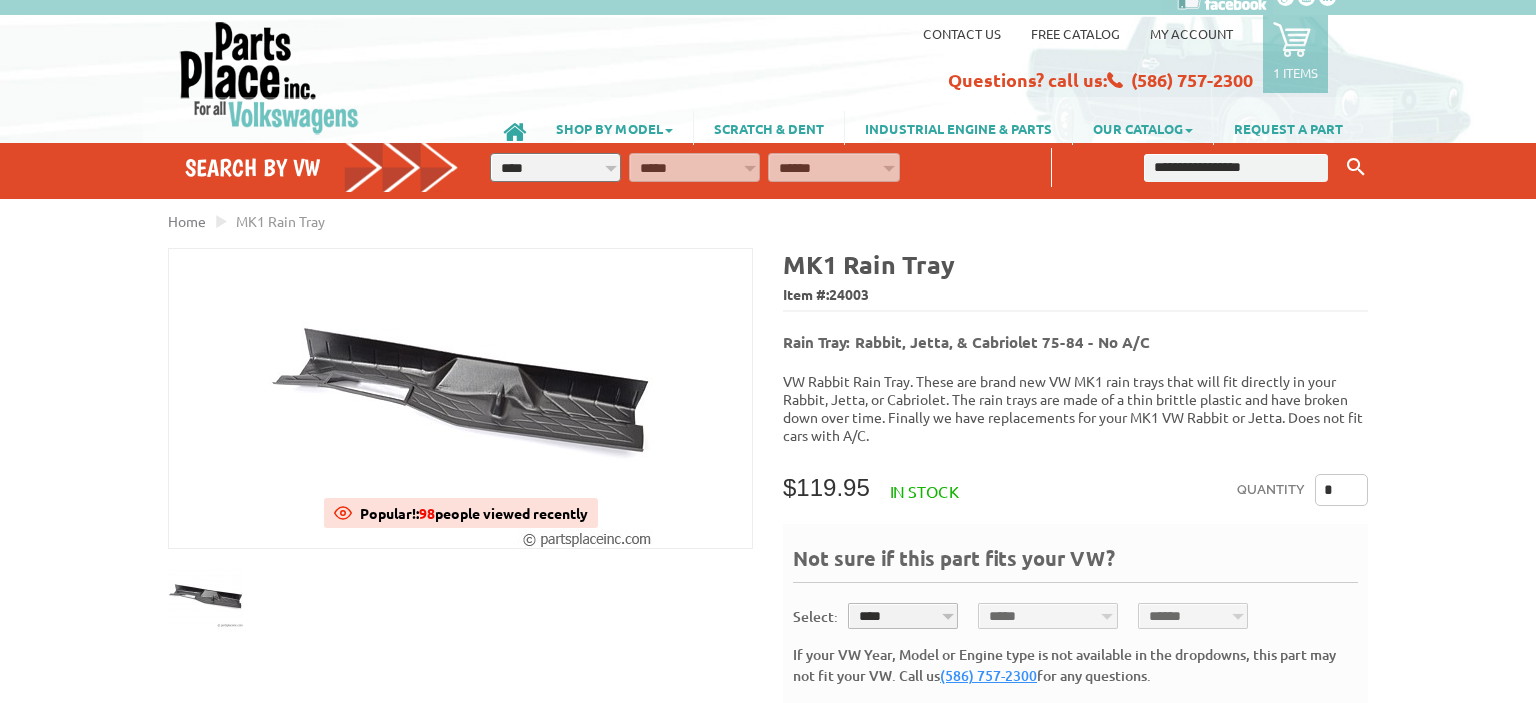 click on "**** **** **** **** **** **** **** **** **** **** **** **** **** **** **** **** **** **** **** ****" at bounding box center (903, 616) 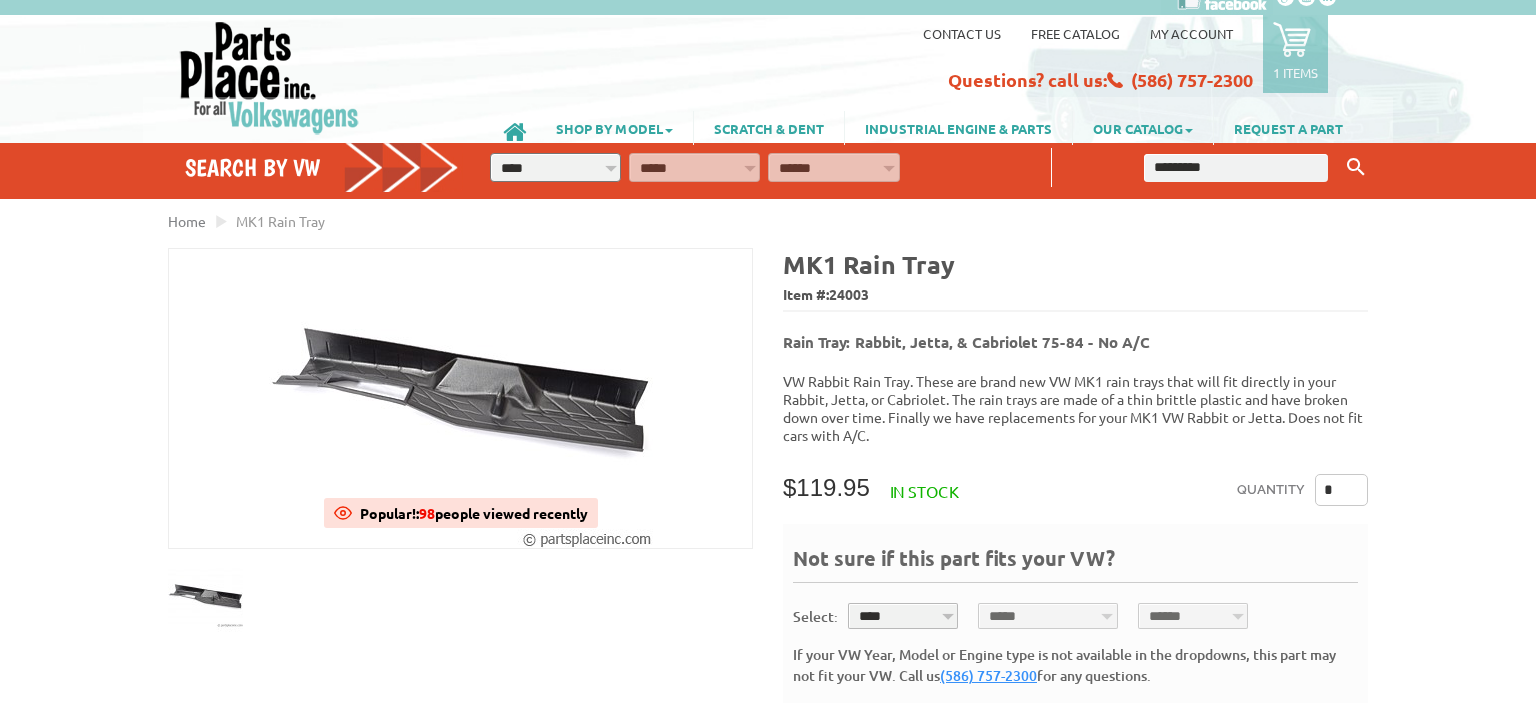 type on "*********" 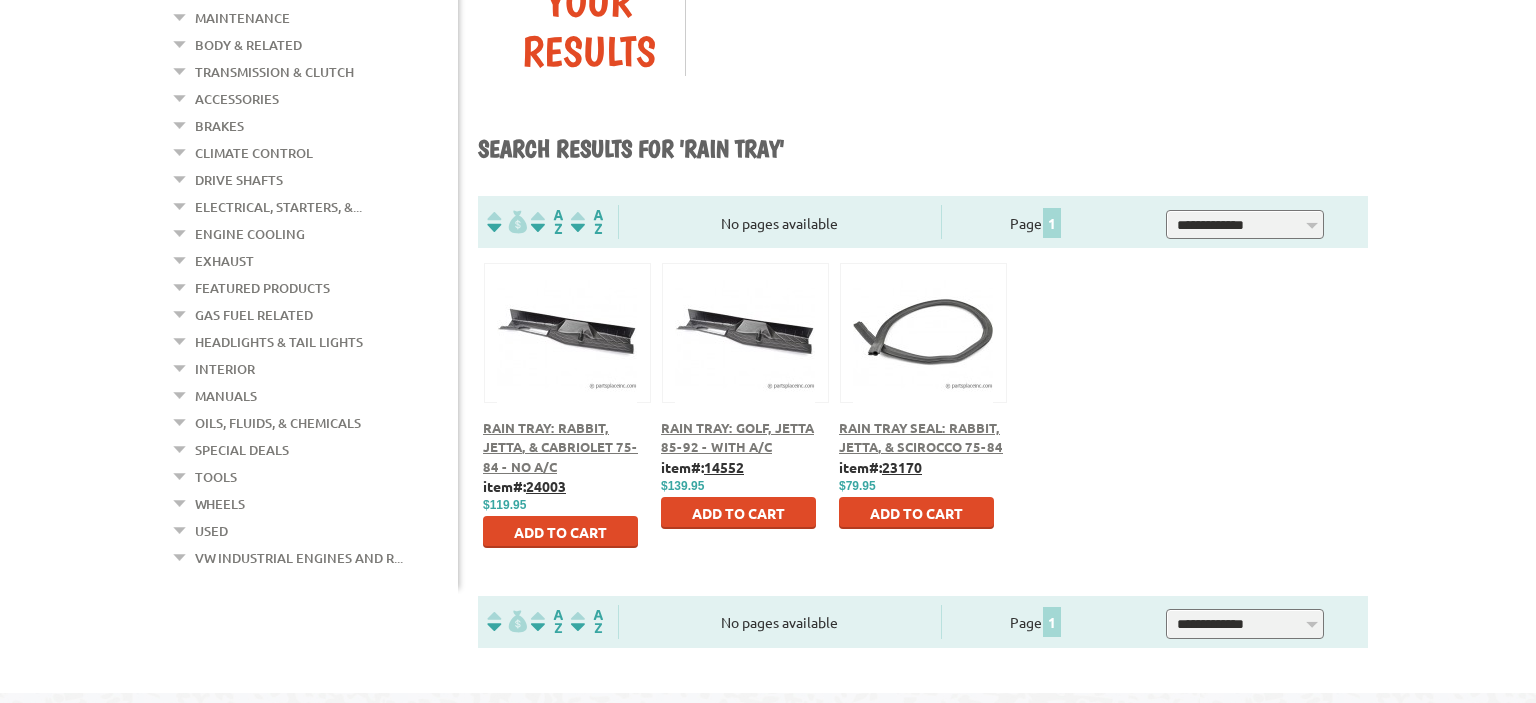 scroll, scrollTop: 404, scrollLeft: 0, axis: vertical 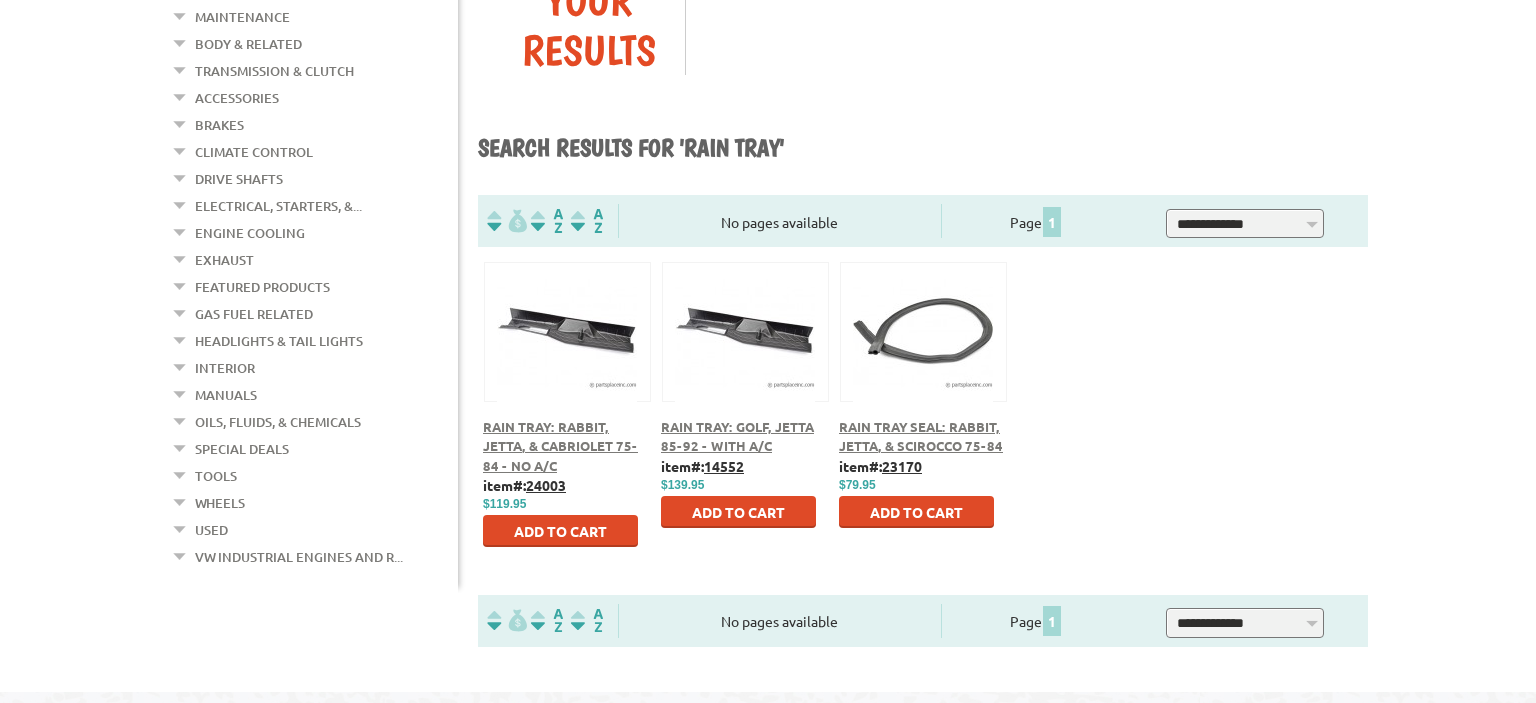 click on "Rain Tray: Golf, Jetta 85-92 - with A/C" at bounding box center [745, 436] 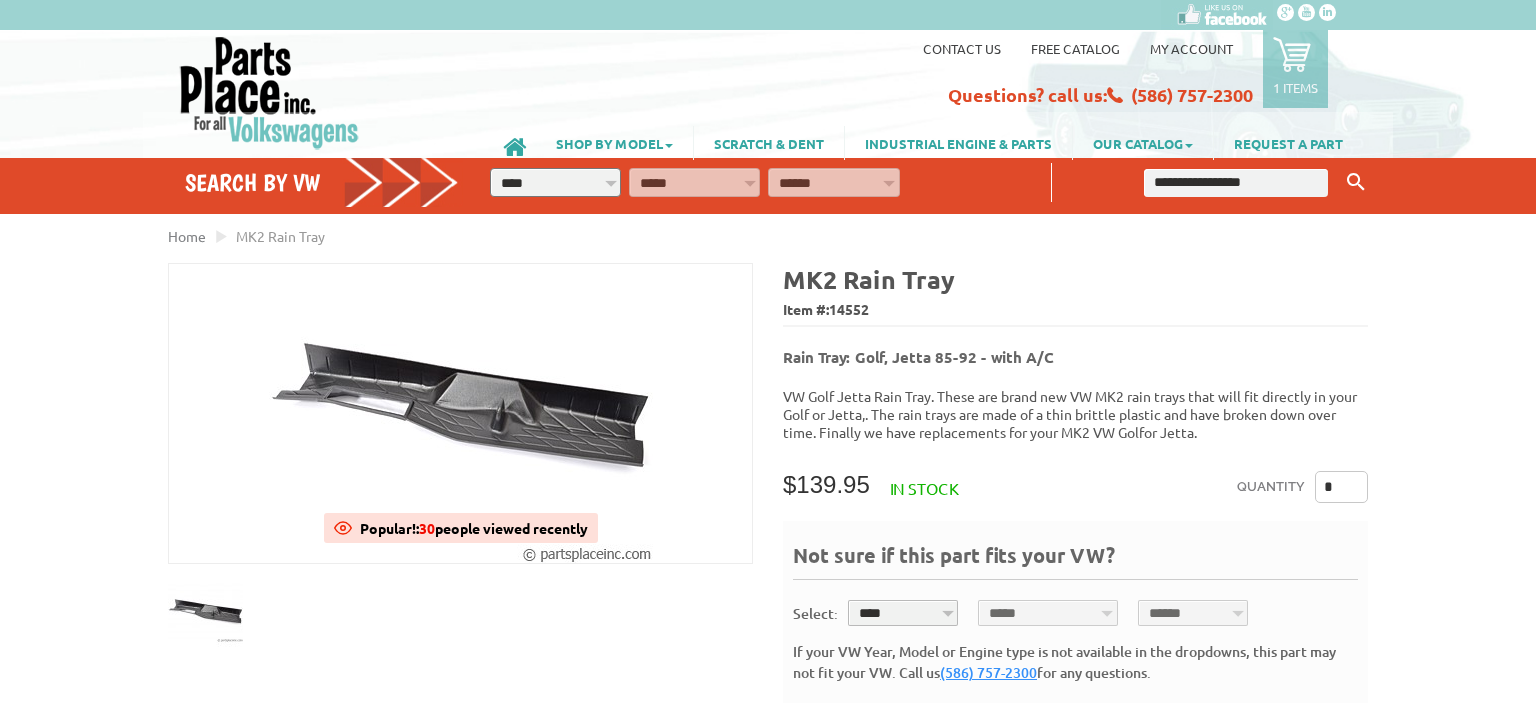 scroll, scrollTop: 0, scrollLeft: 0, axis: both 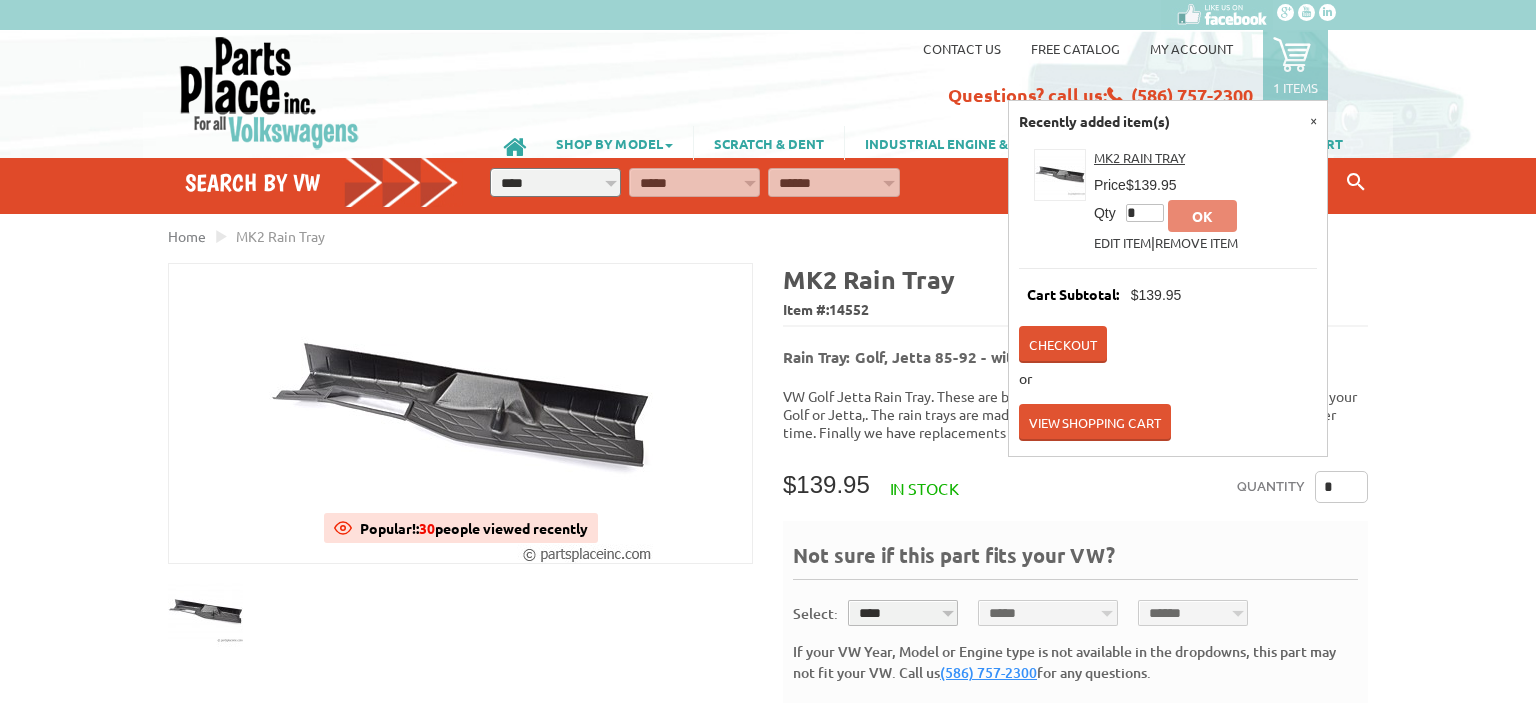 click on "Remove Item" at bounding box center [1196, 242] 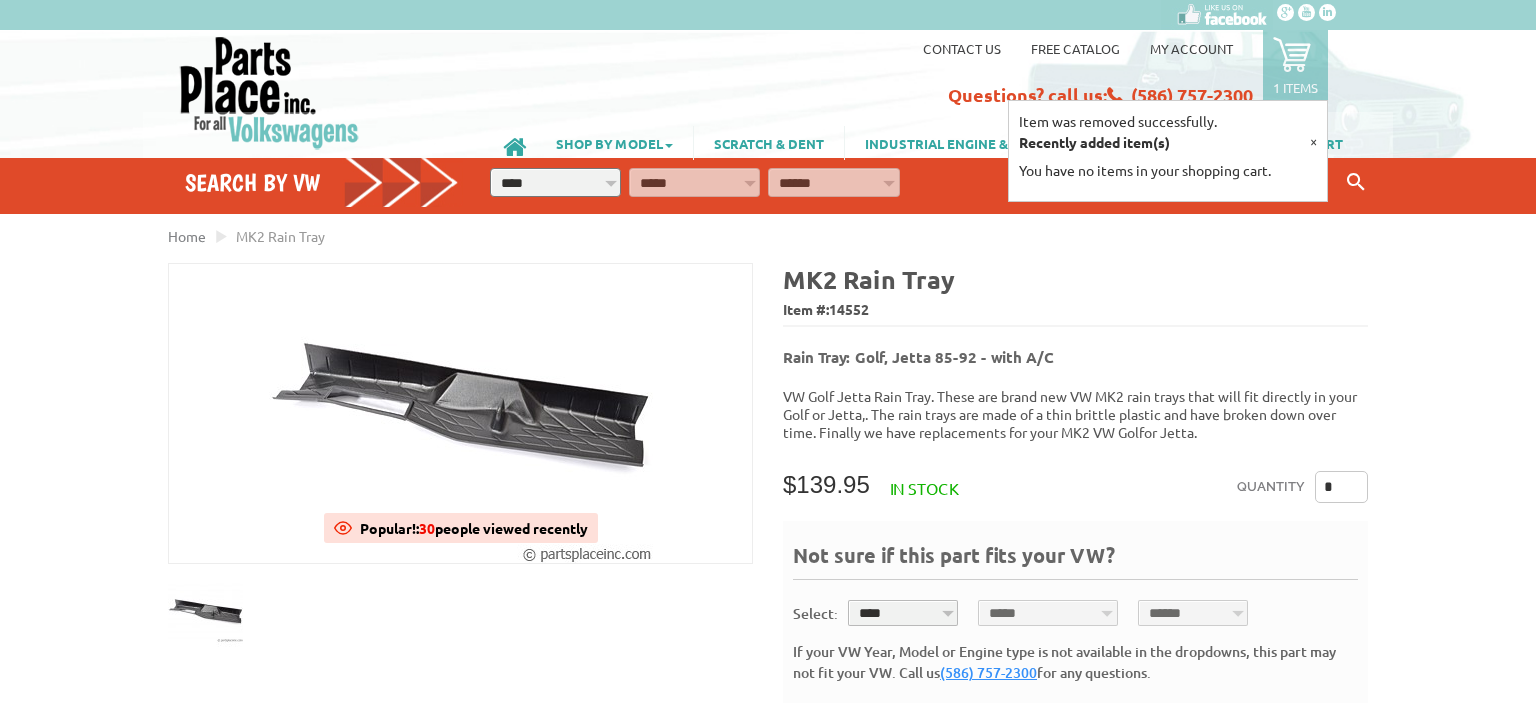 click on "VW Diesel Engine Parts
Diesel Cylinder Heads and Parts
Diesel Timing Belts, Tensioners, and Rollers
Diesel Oil Pumps" at bounding box center [768, 729] 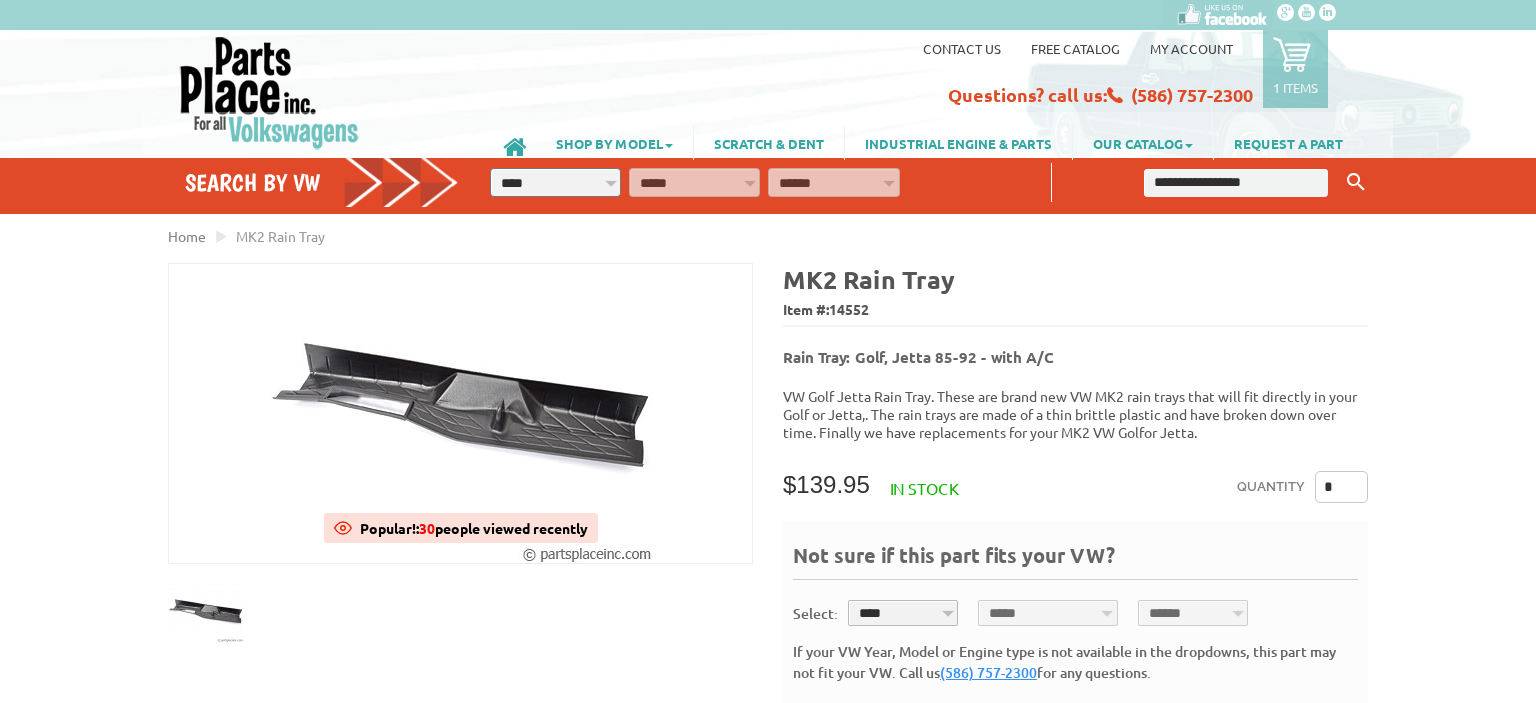 click at bounding box center (1292, 54) 